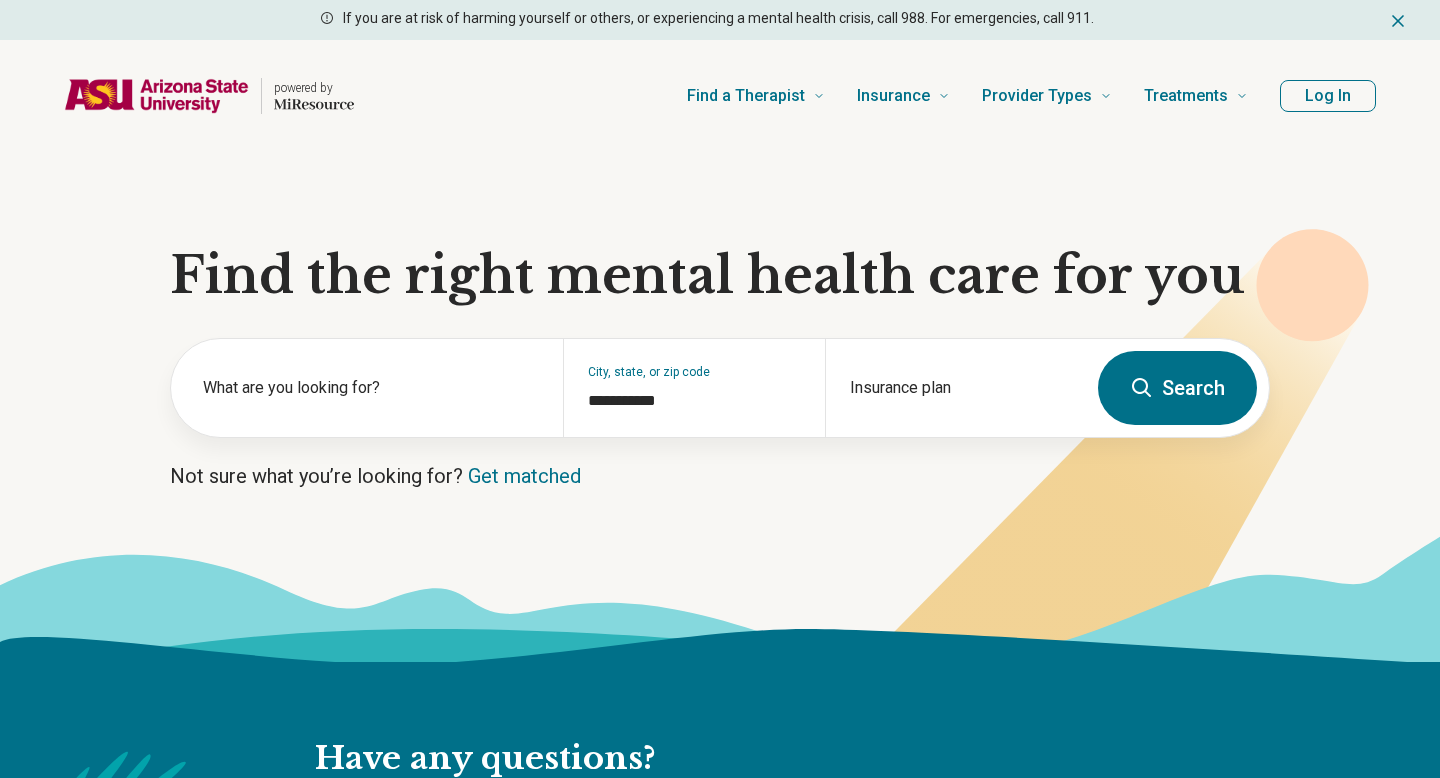 scroll, scrollTop: 0, scrollLeft: 0, axis: both 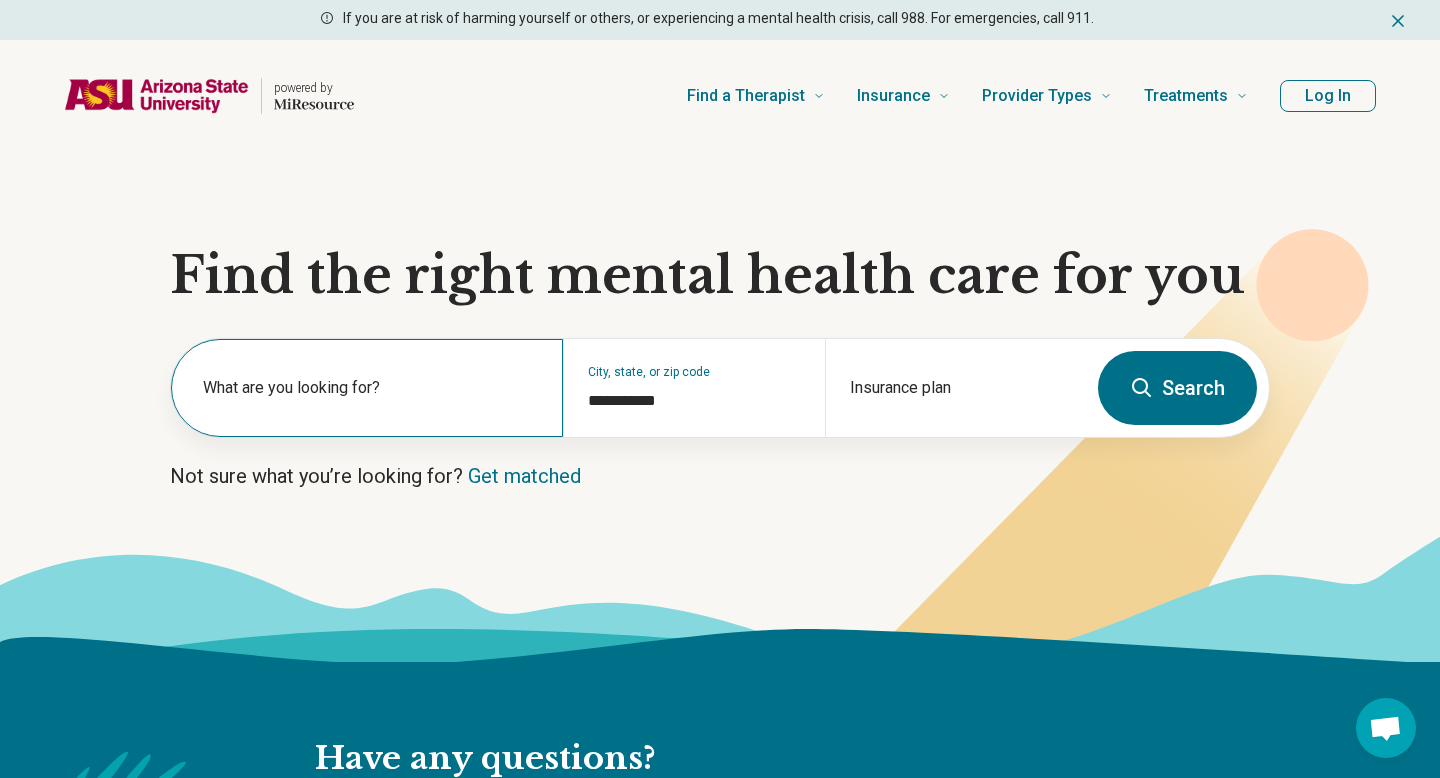click on "What are you looking for?" at bounding box center [367, 388] 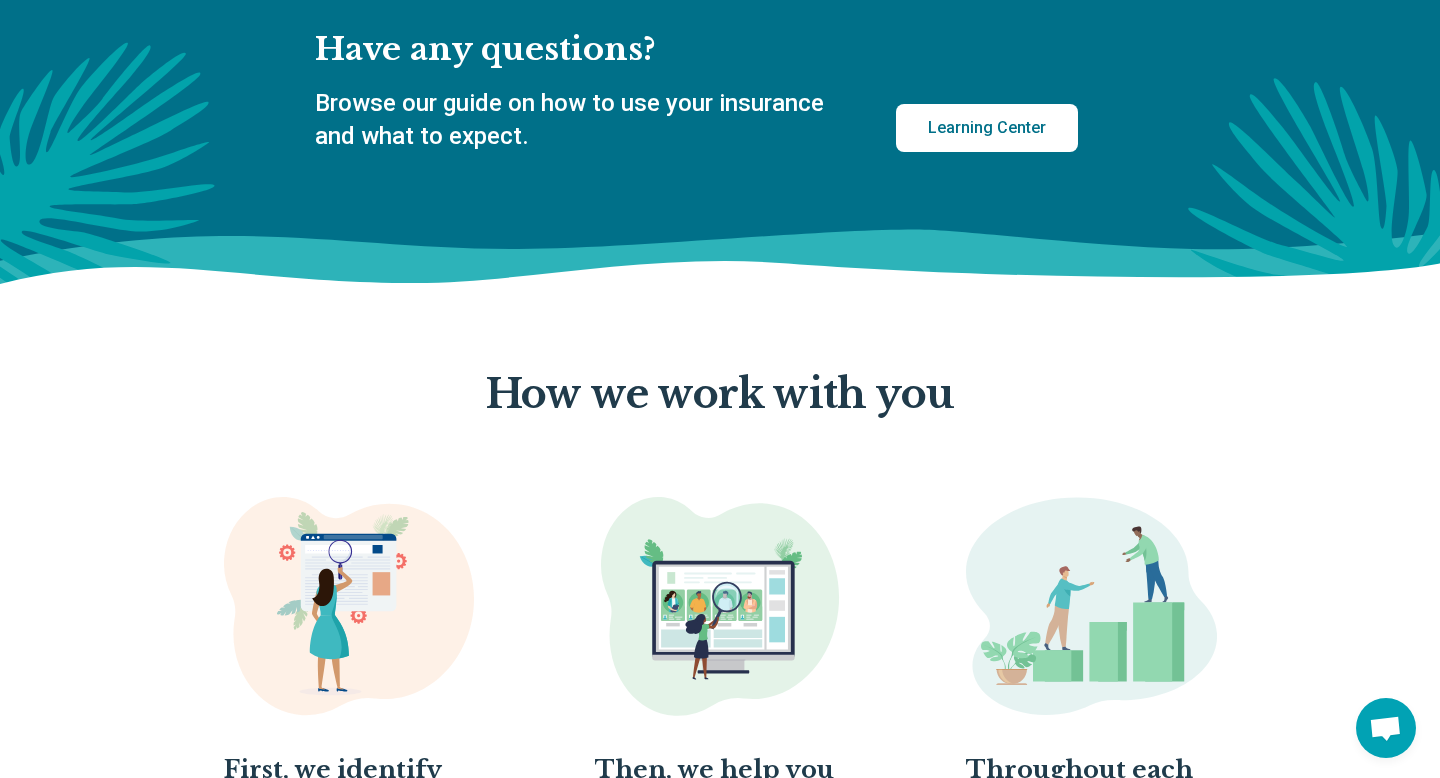 scroll, scrollTop: 0, scrollLeft: 0, axis: both 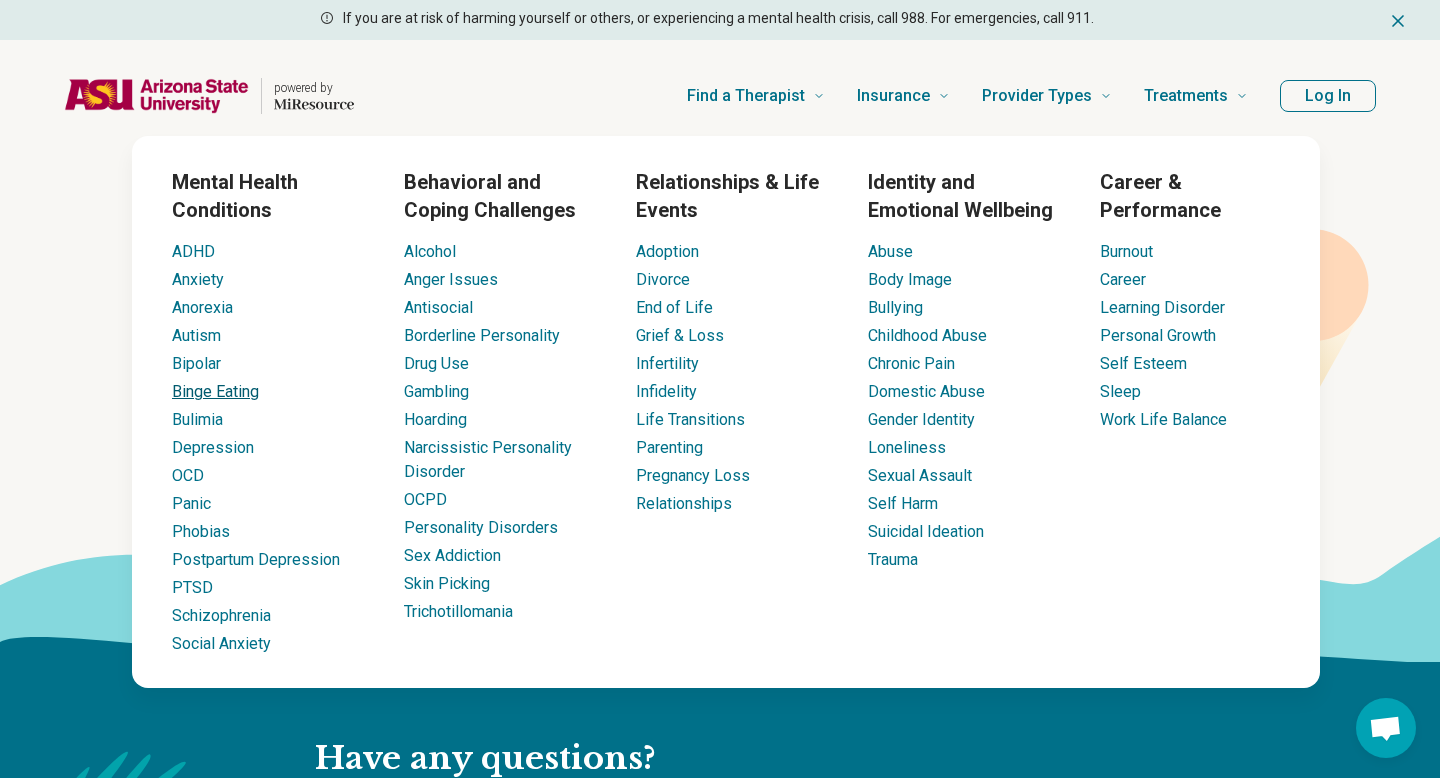 click on "Binge Eating" at bounding box center [215, 391] 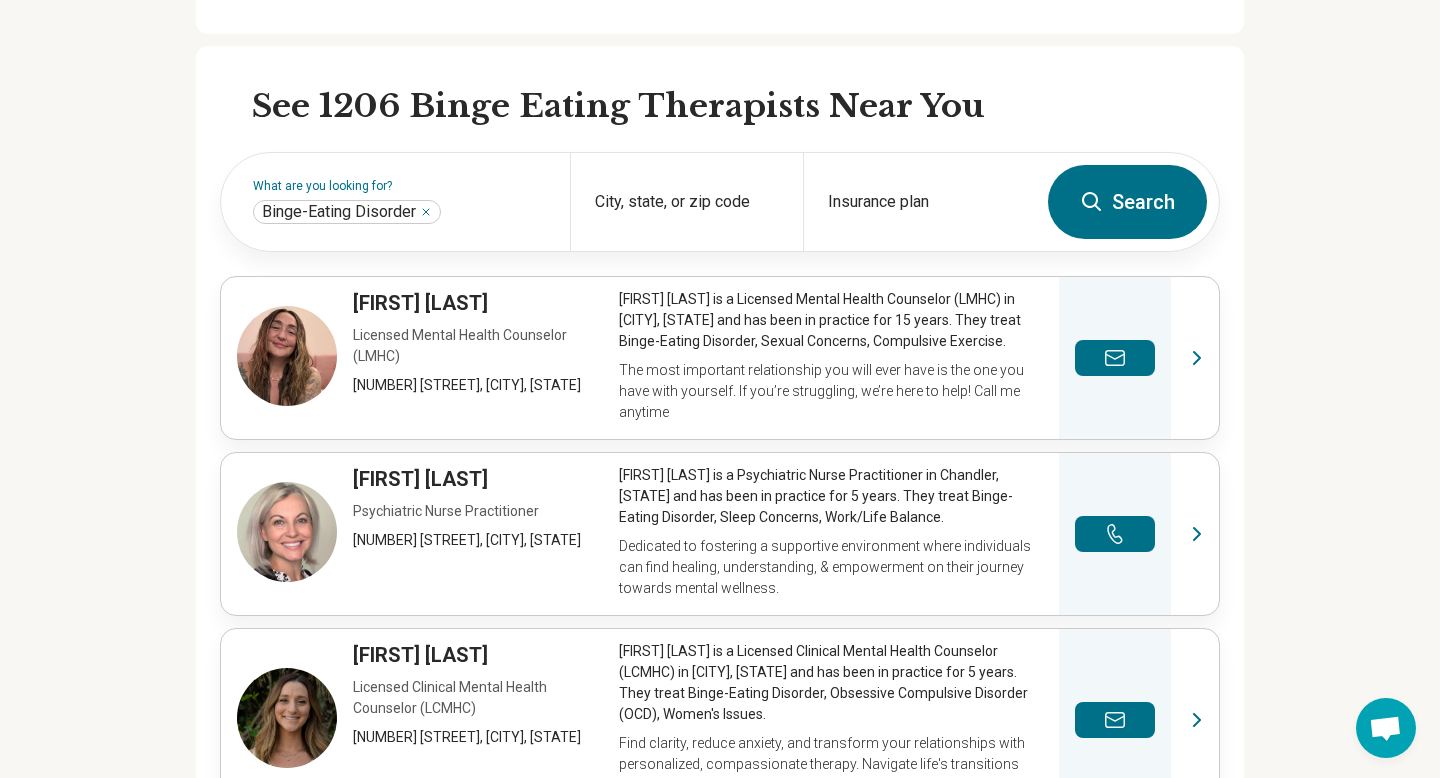 scroll, scrollTop: 551, scrollLeft: 0, axis: vertical 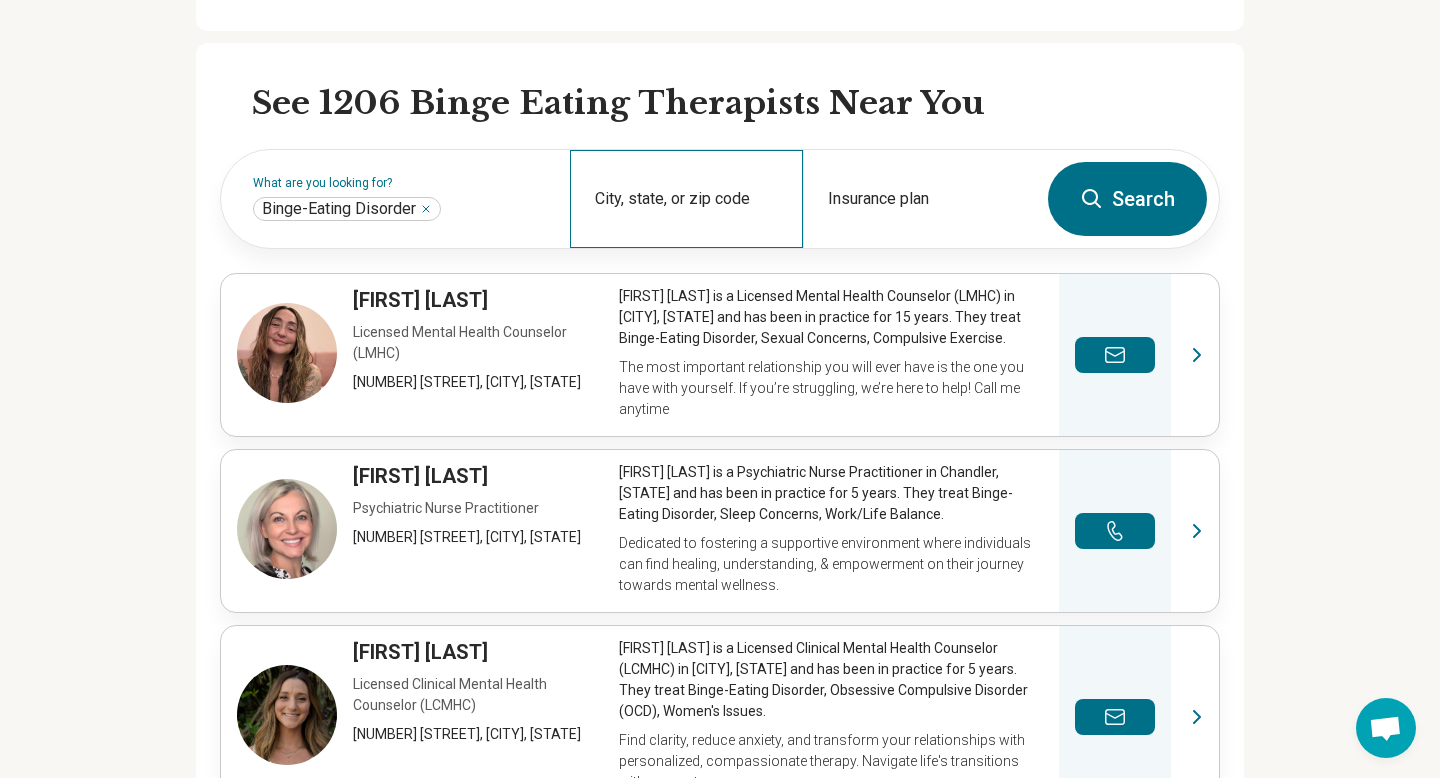 click on "City, state, or zip code" at bounding box center [686, 199] 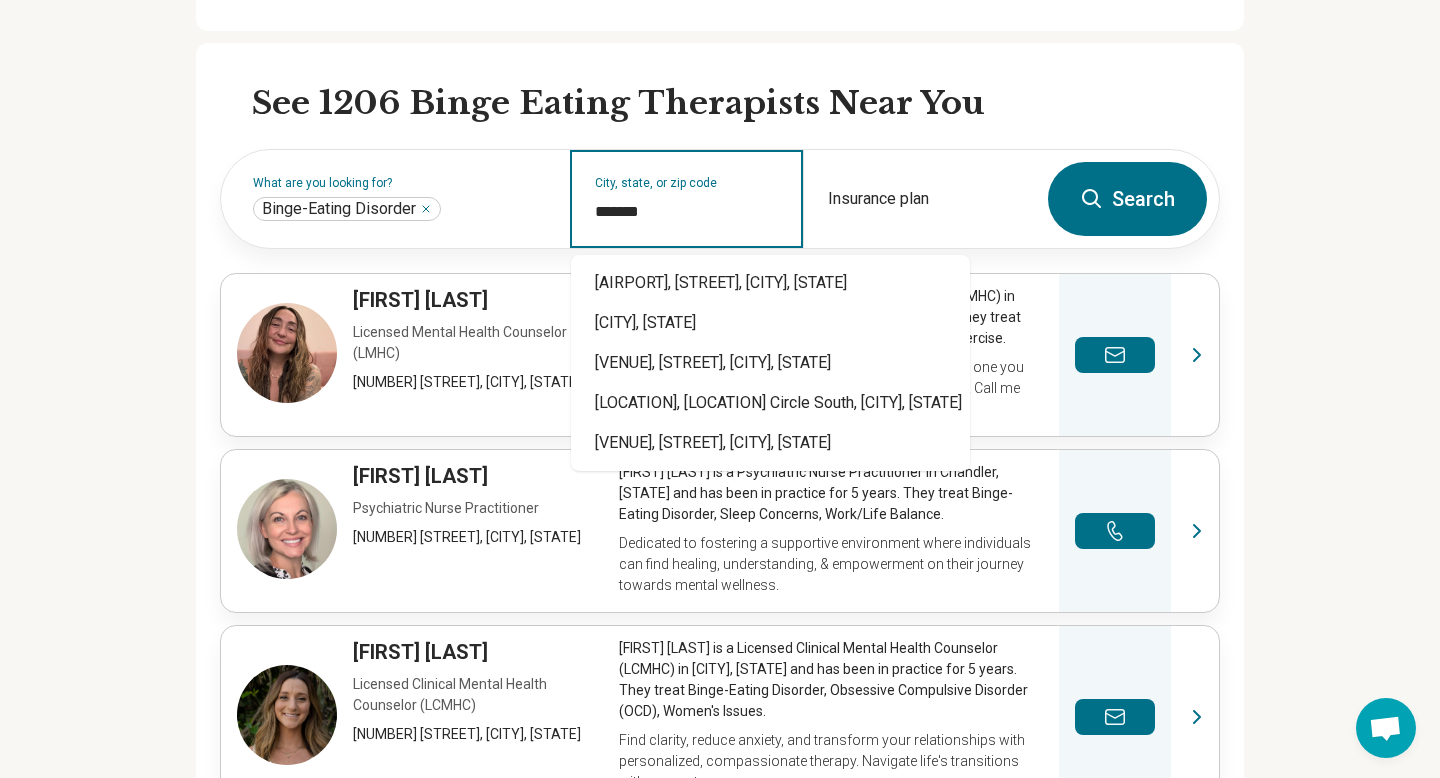type on "*******" 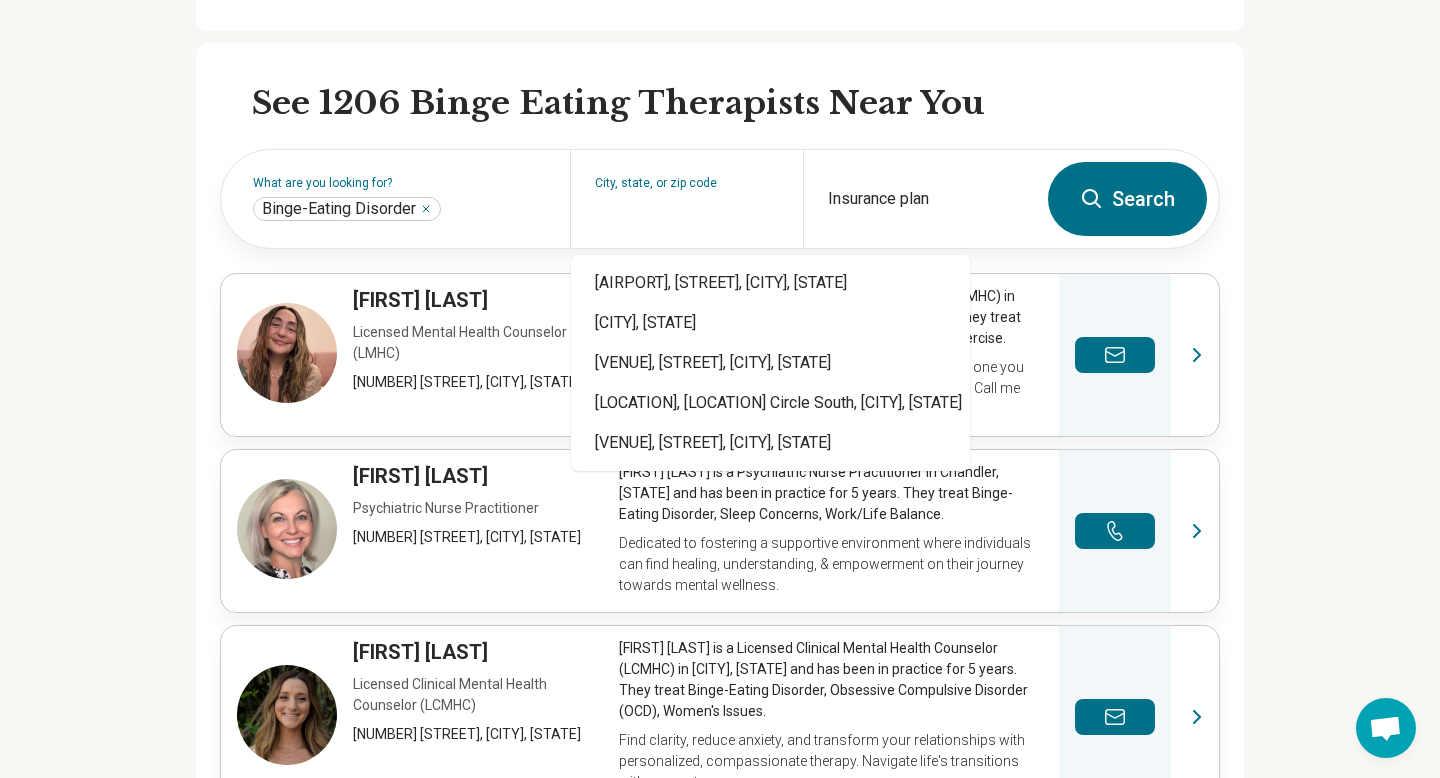 click 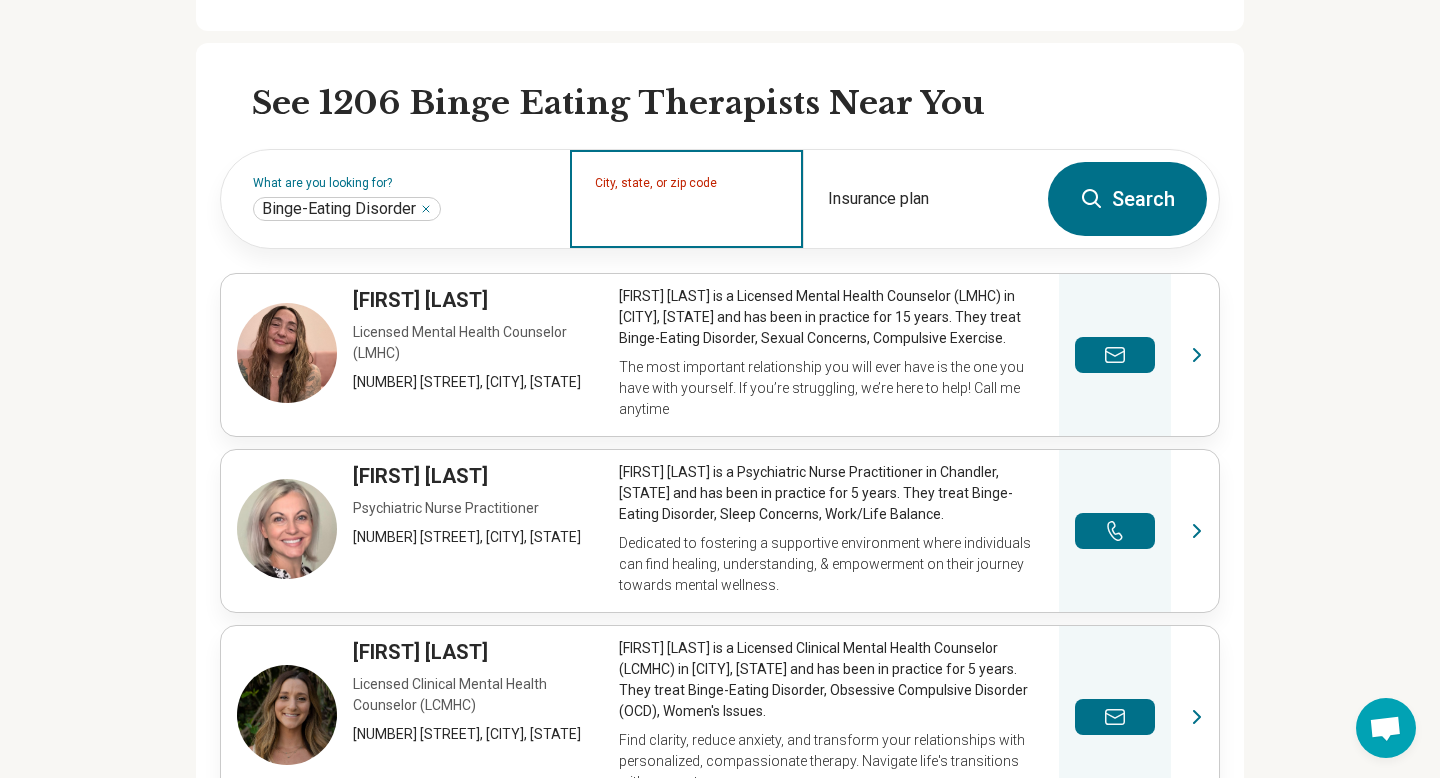 click on "City, state, or zip code" at bounding box center (687, 212) 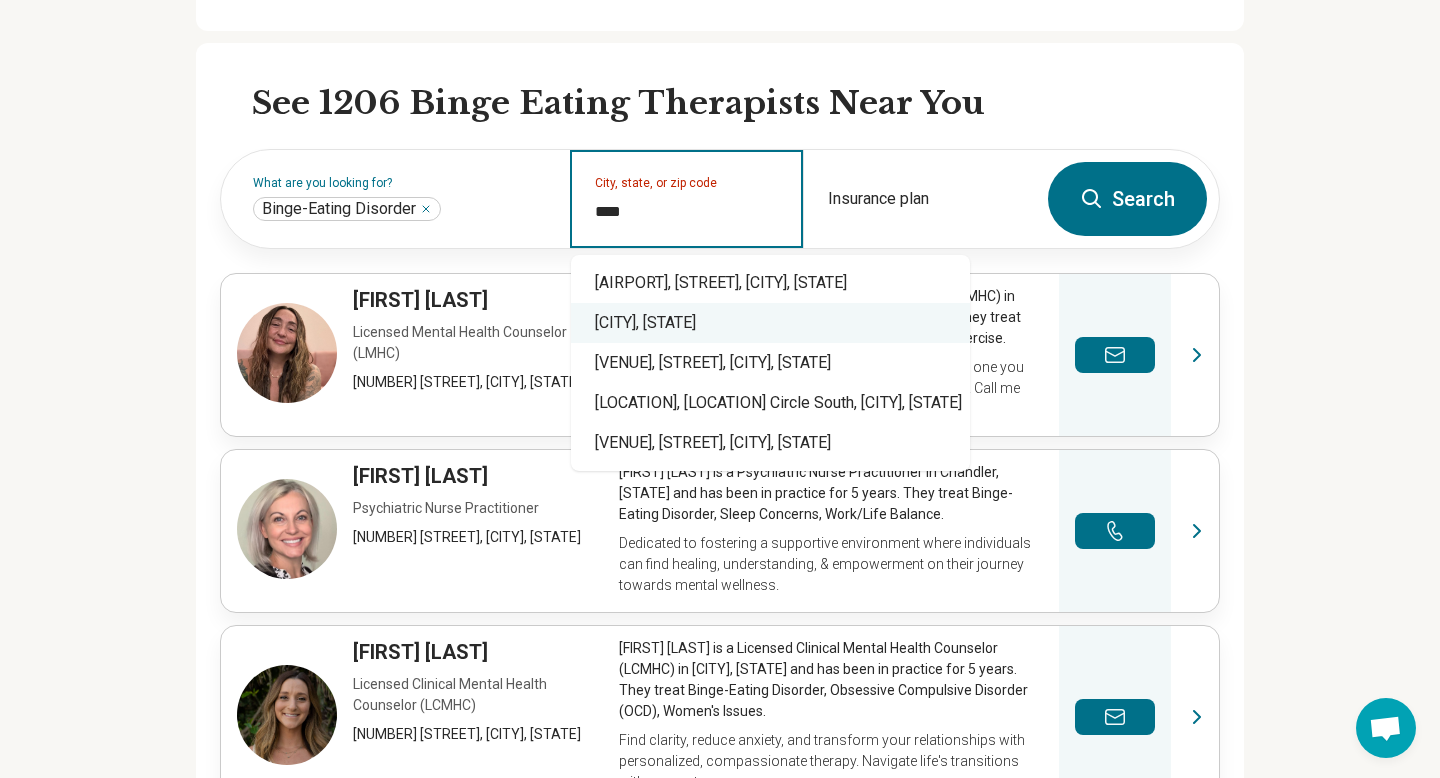 click on "[CITY], [STATE]" at bounding box center (770, 323) 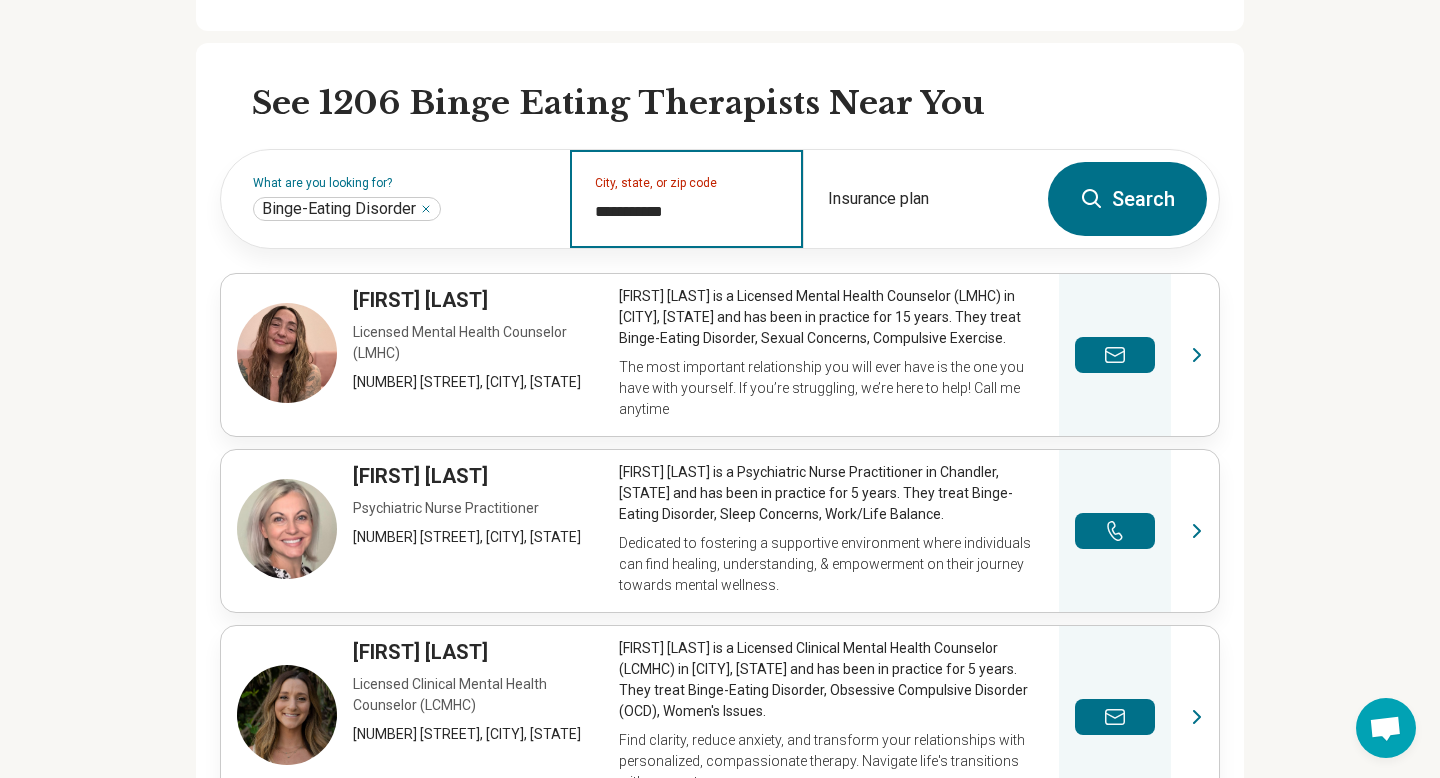 type on "**********" 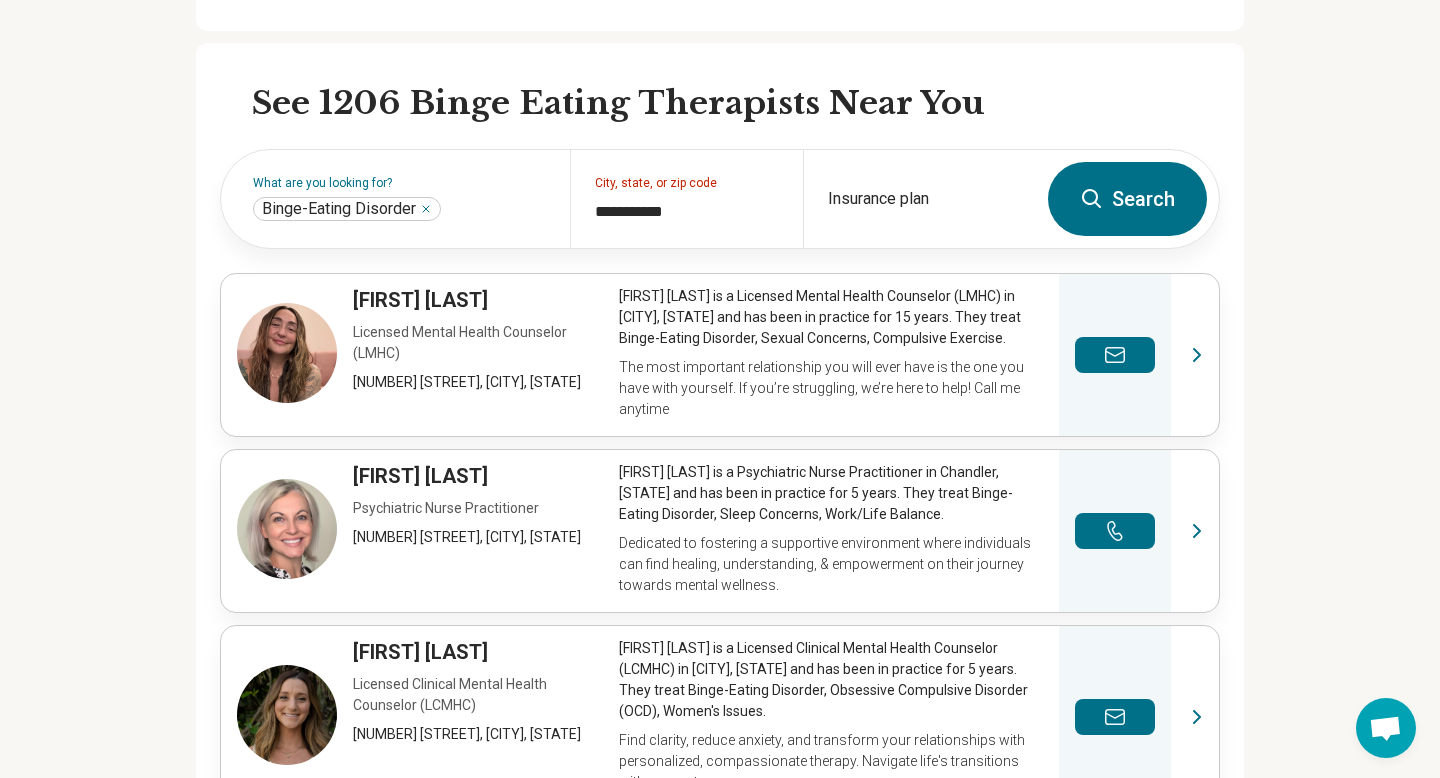 click on "Search" at bounding box center (1127, 199) 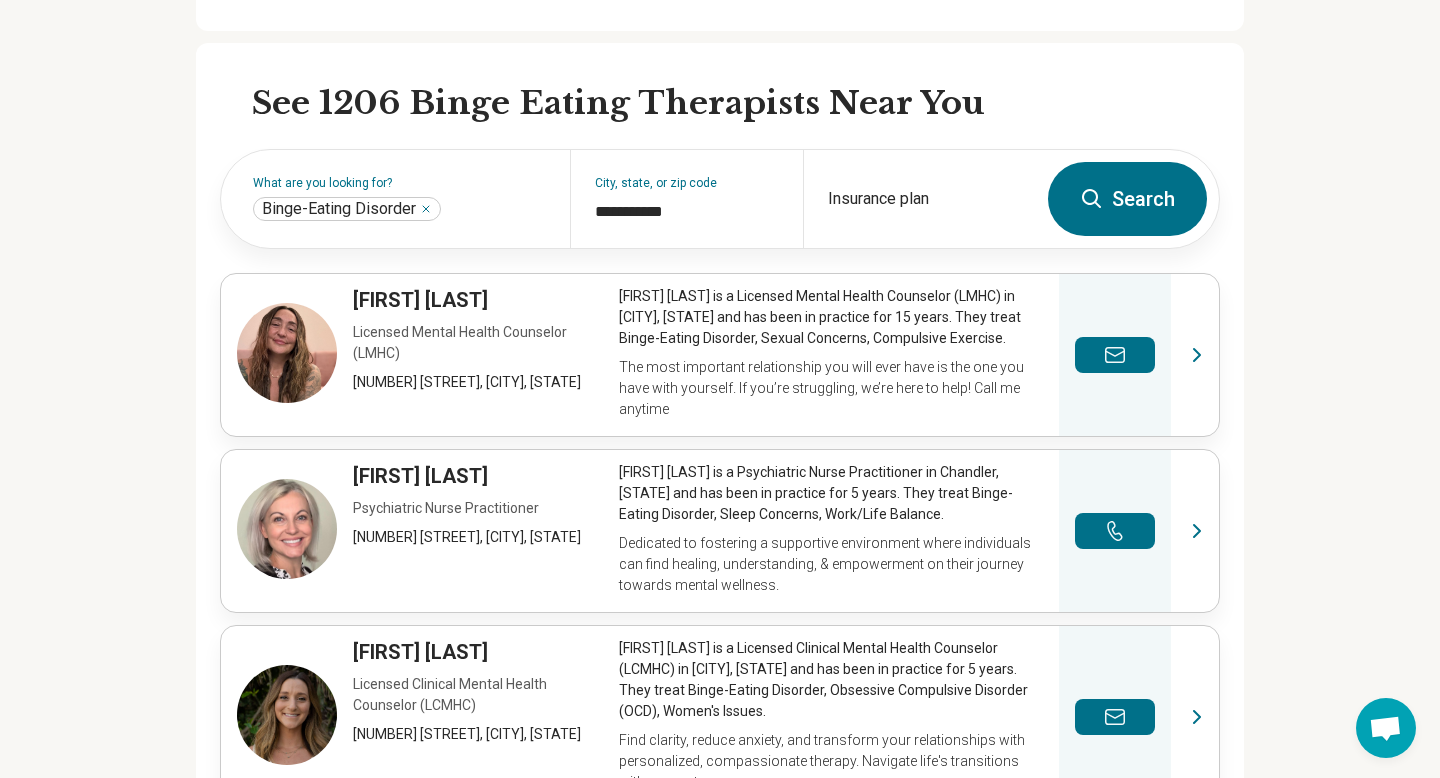 scroll, scrollTop: 0, scrollLeft: 0, axis: both 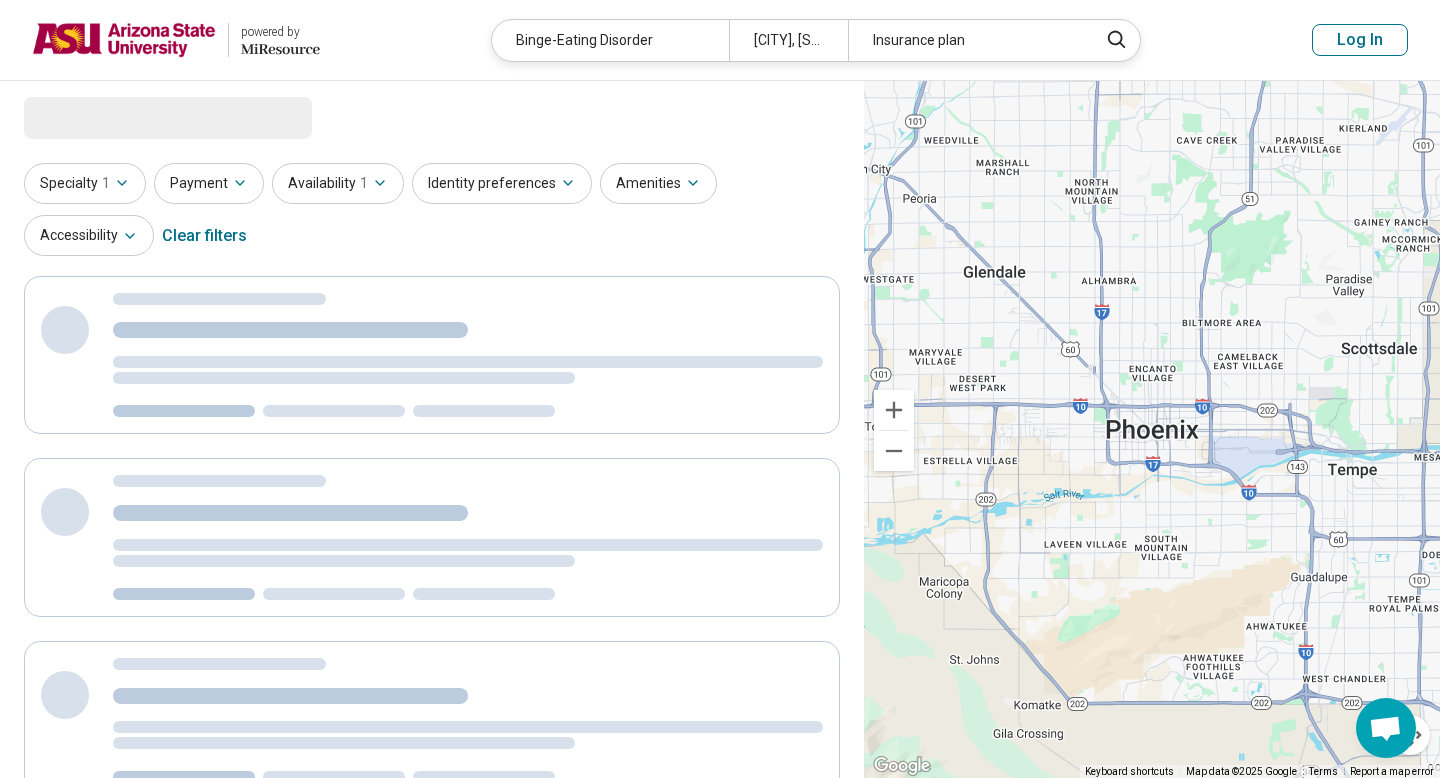 select on "***" 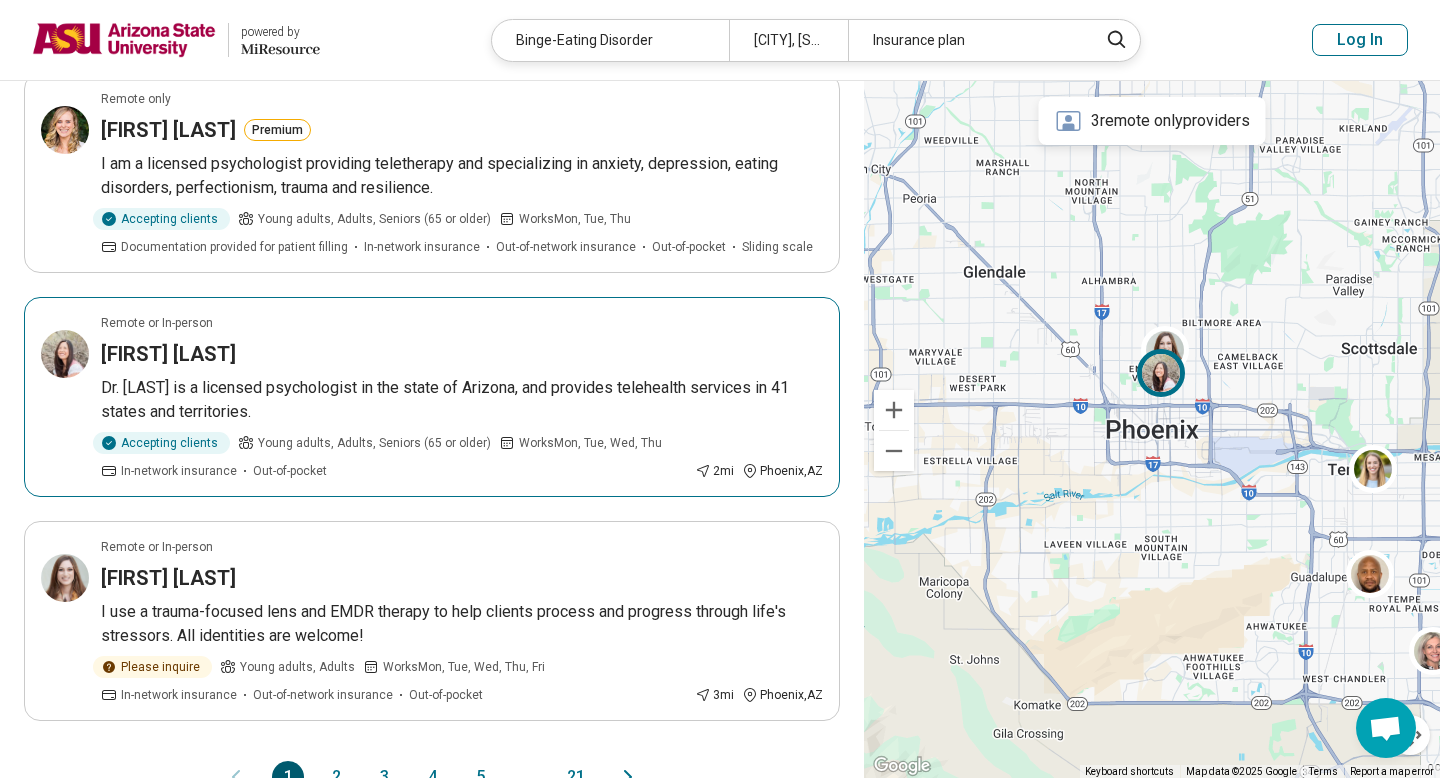 scroll, scrollTop: 1869, scrollLeft: 0, axis: vertical 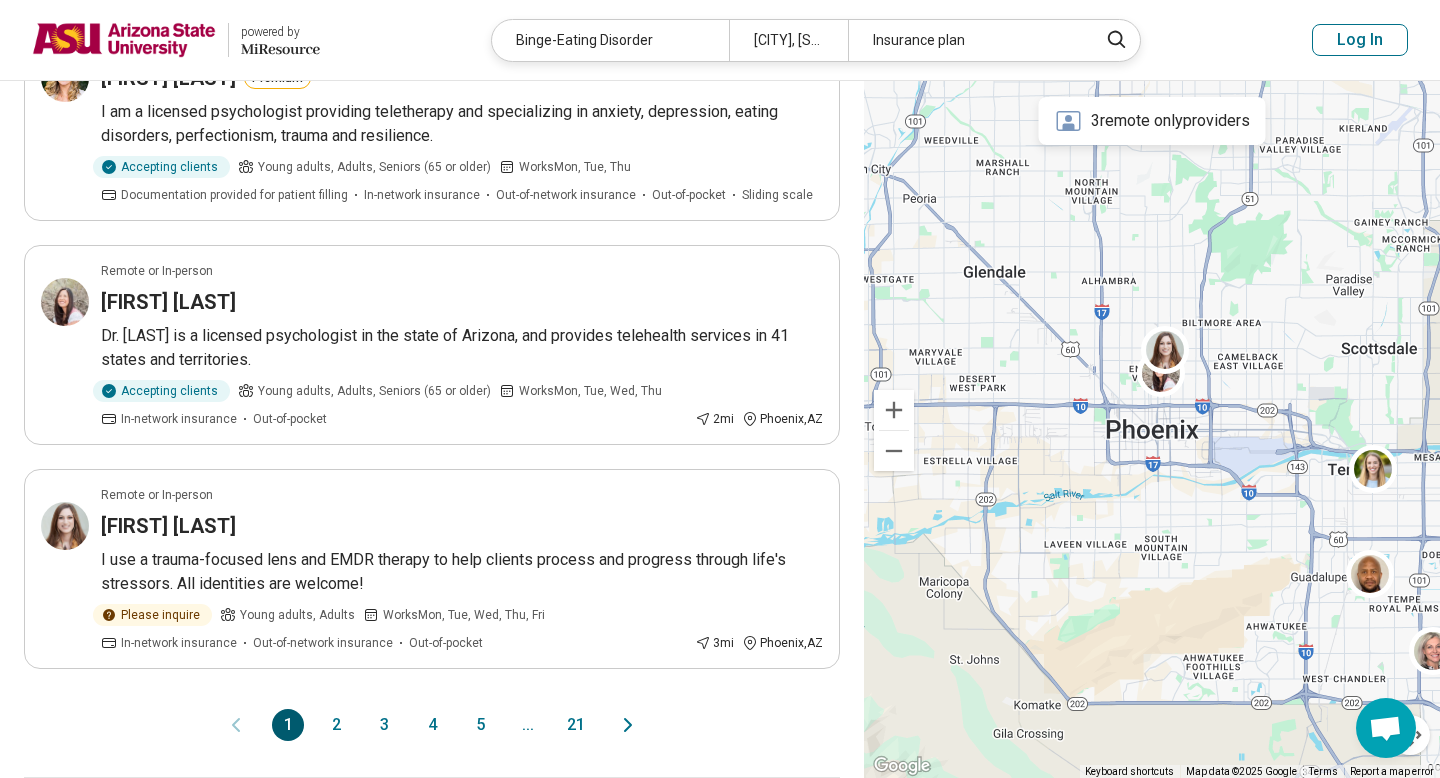 click on "2" at bounding box center [336, 725] 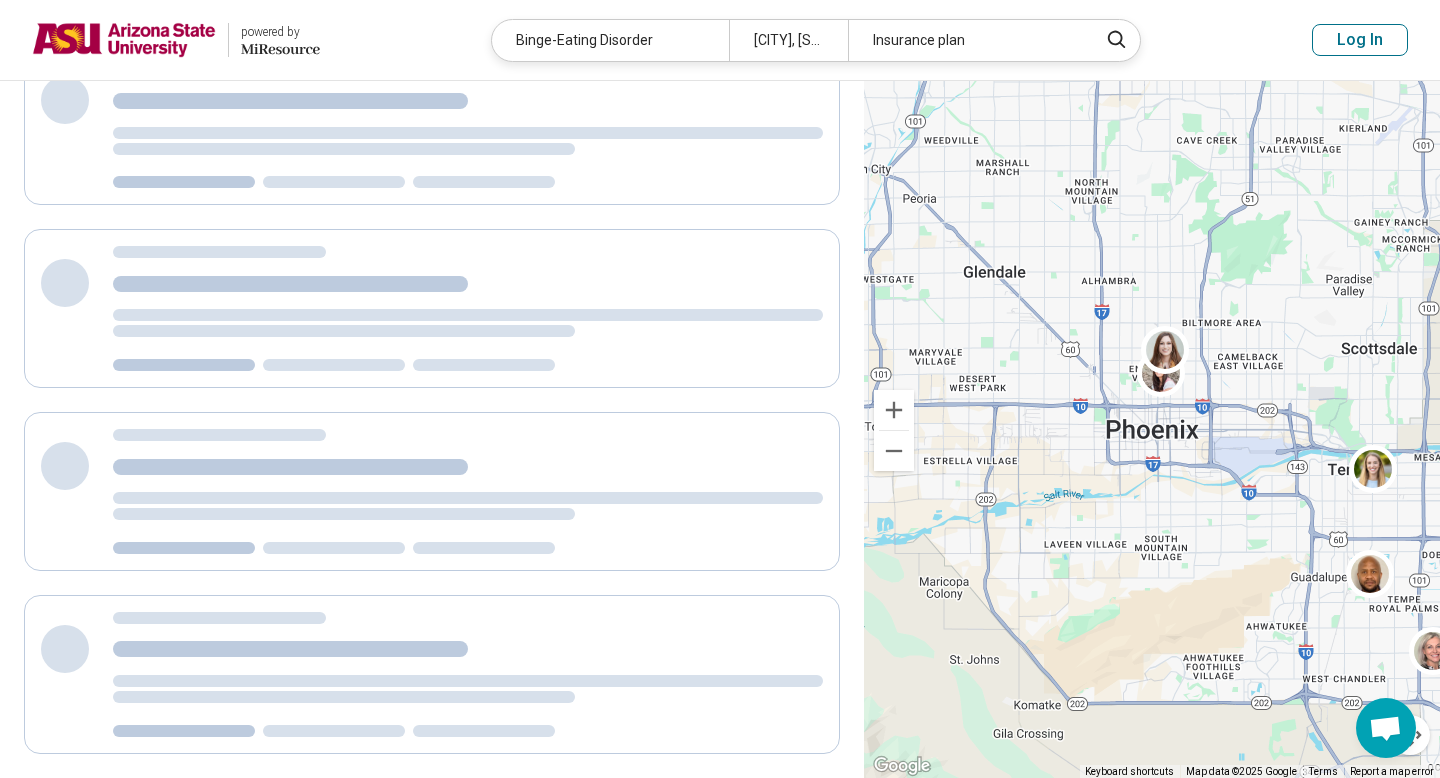 scroll, scrollTop: 0, scrollLeft: 0, axis: both 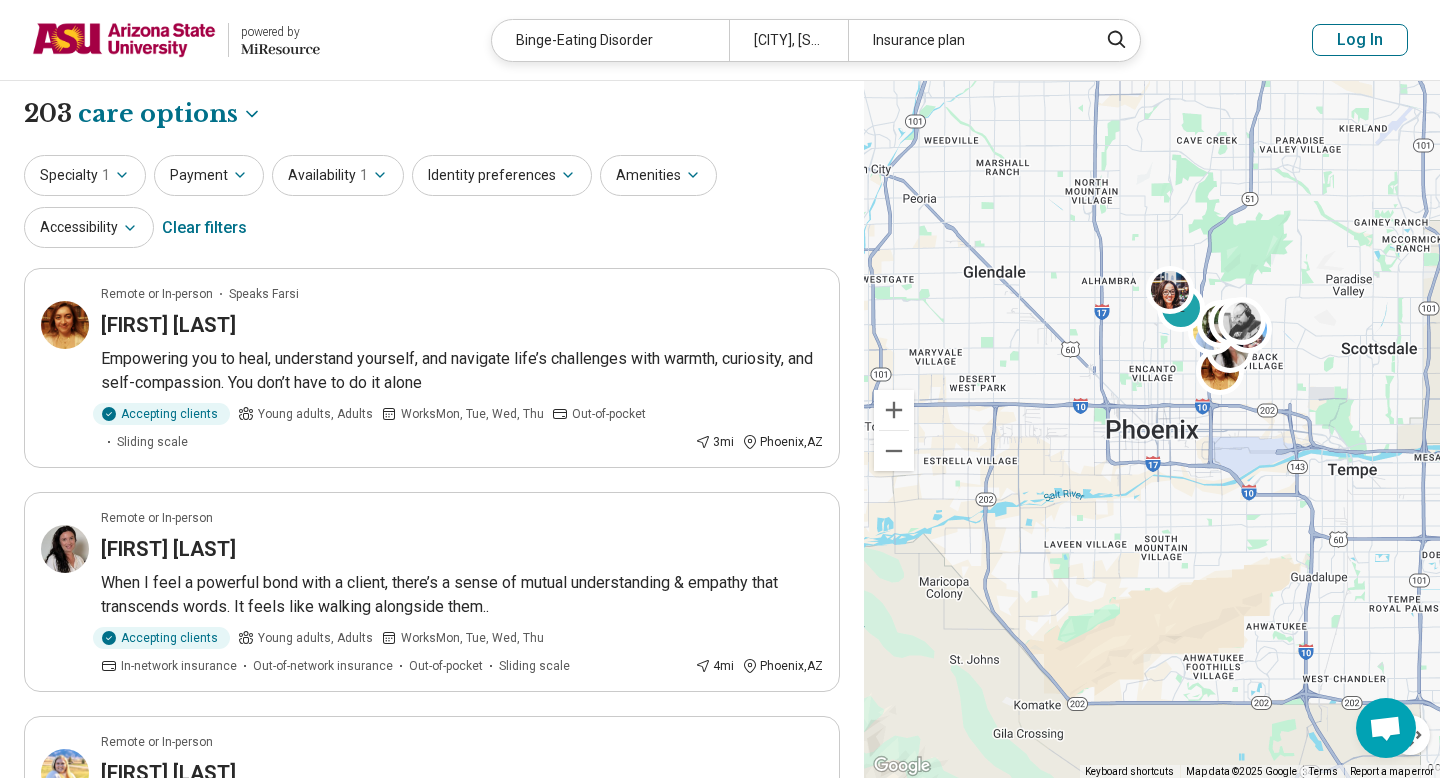 click on "**********" at bounding box center [720, 1634] 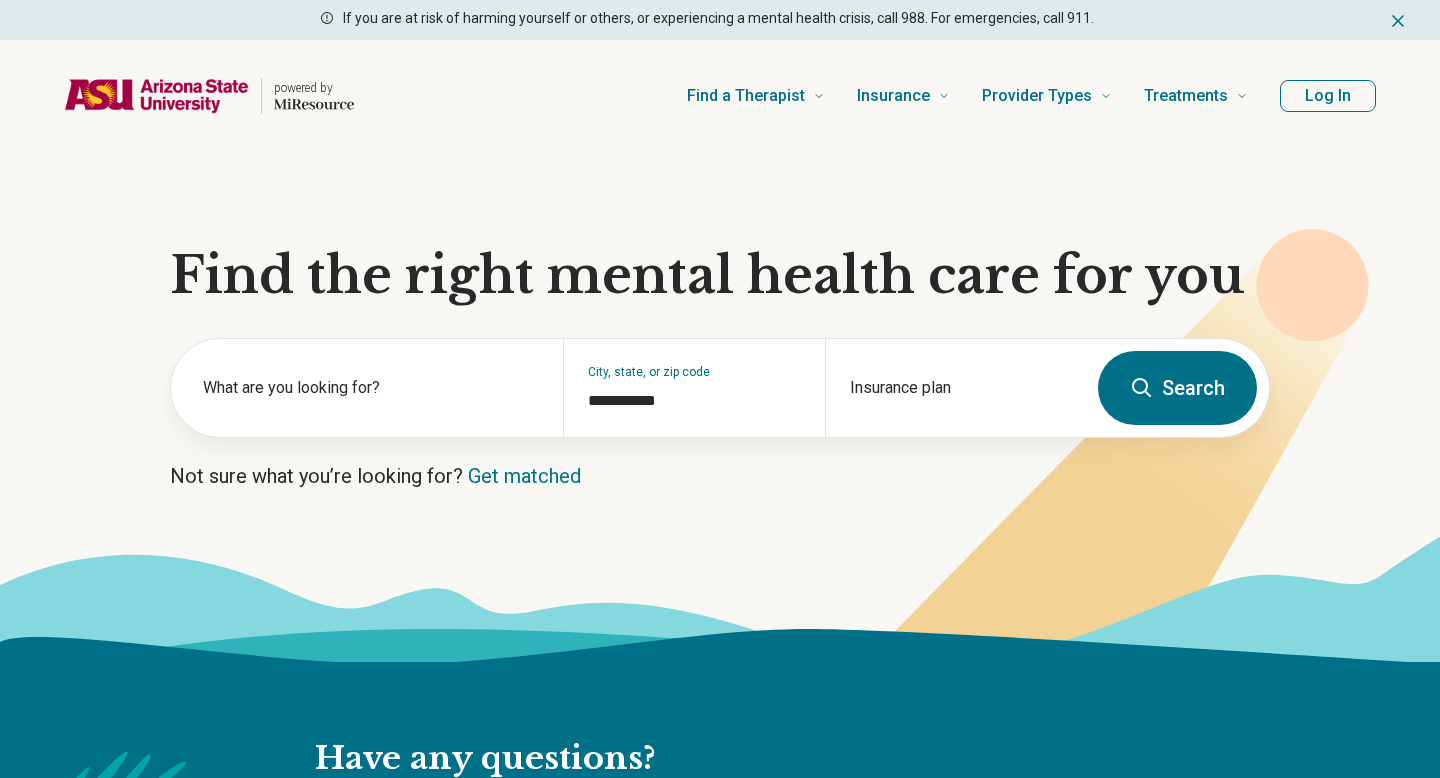scroll, scrollTop: 0, scrollLeft: 0, axis: both 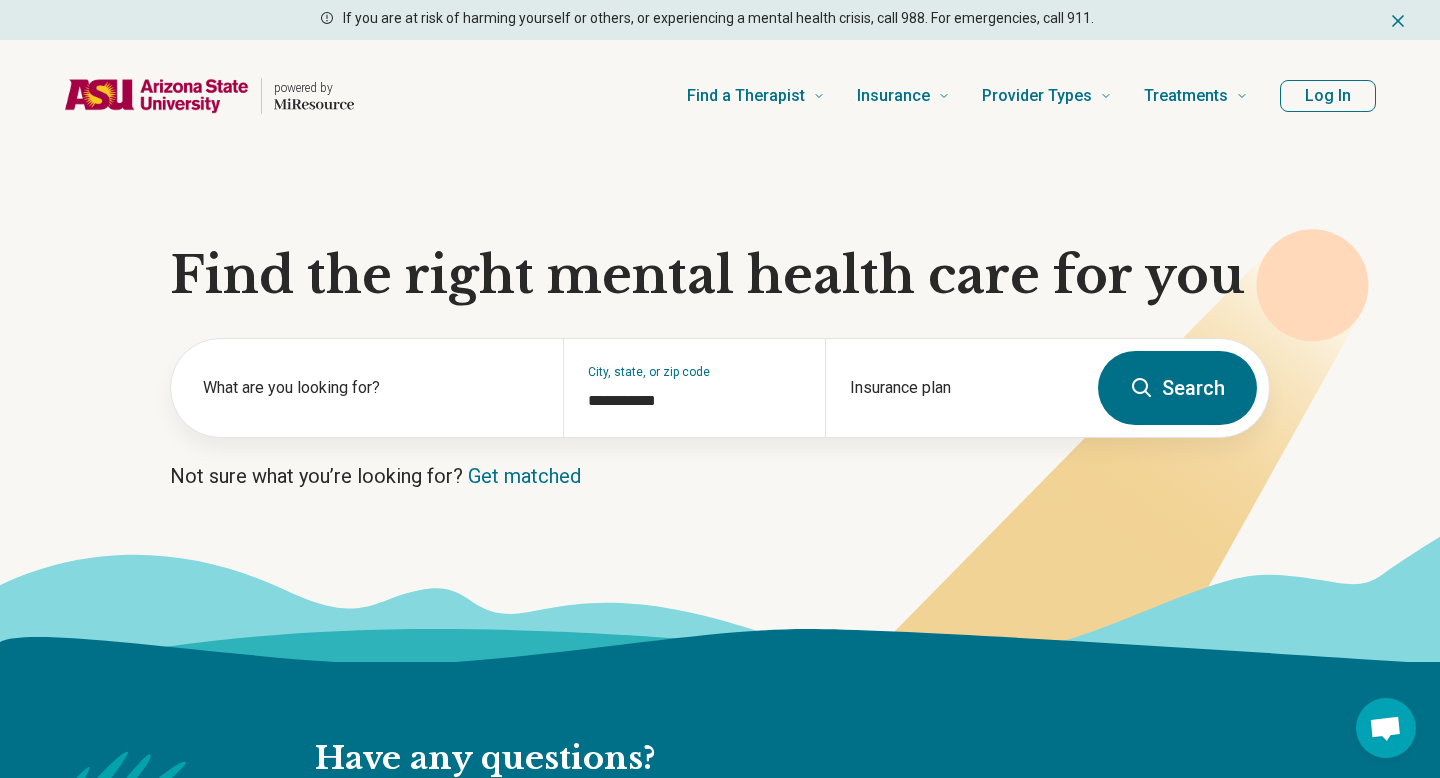 click 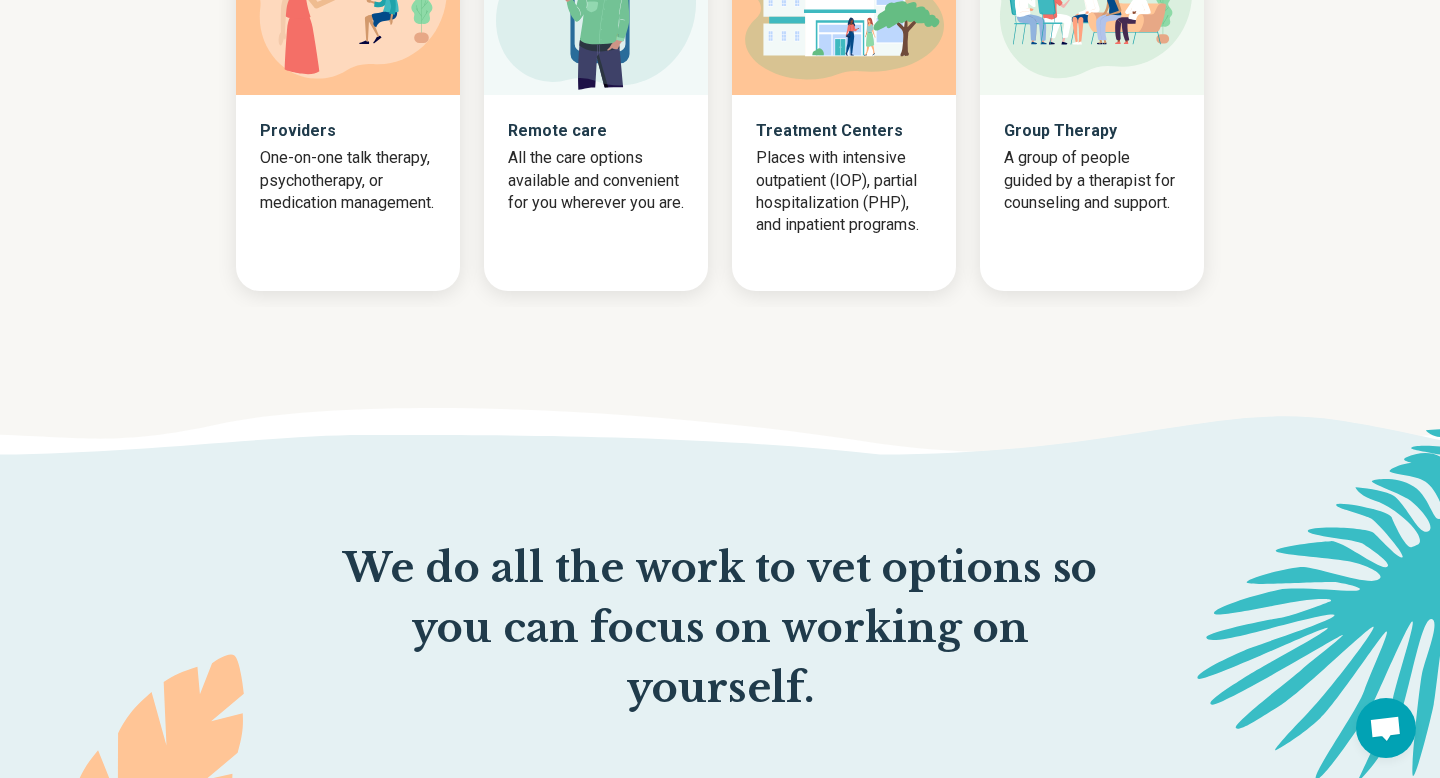 scroll, scrollTop: 3401, scrollLeft: 0, axis: vertical 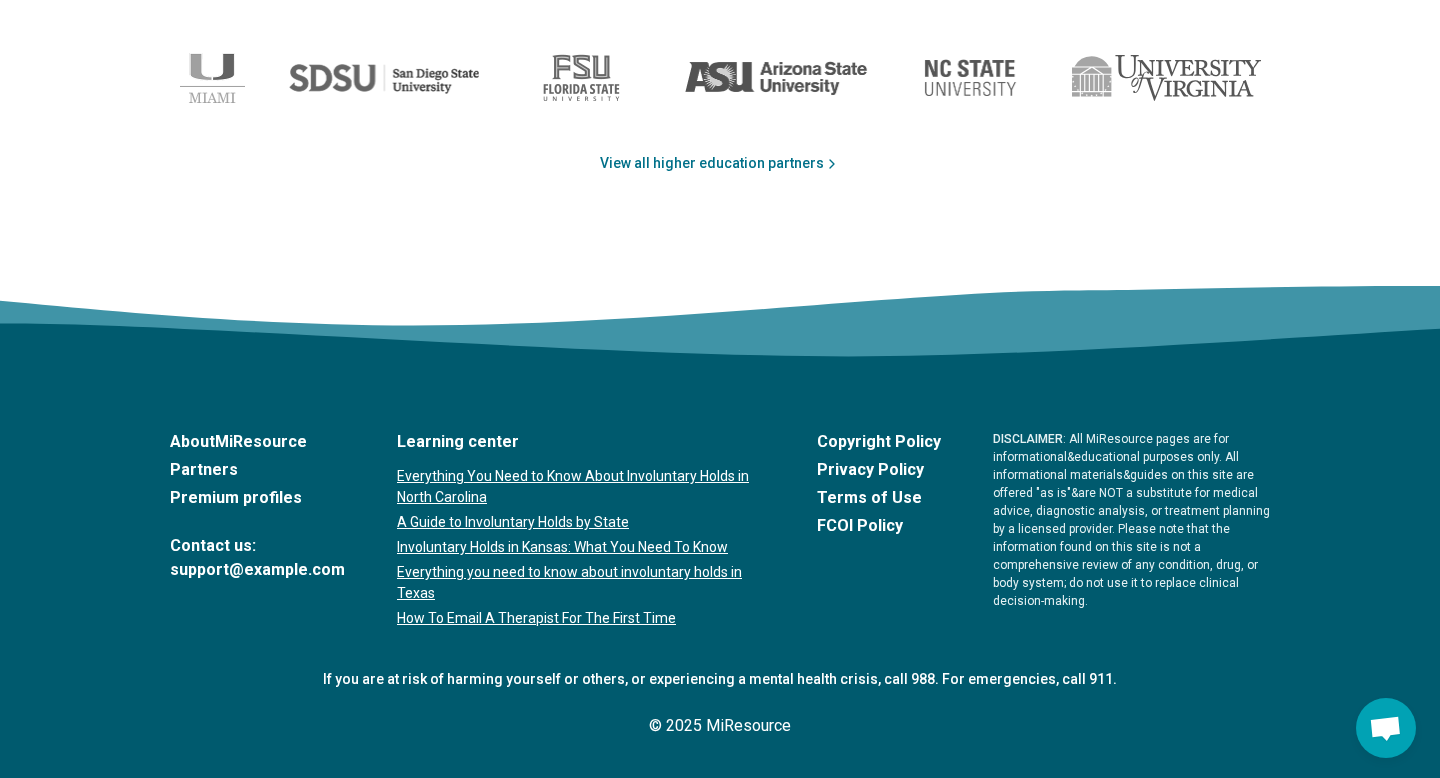 click on "Partners" at bounding box center (257, 470) 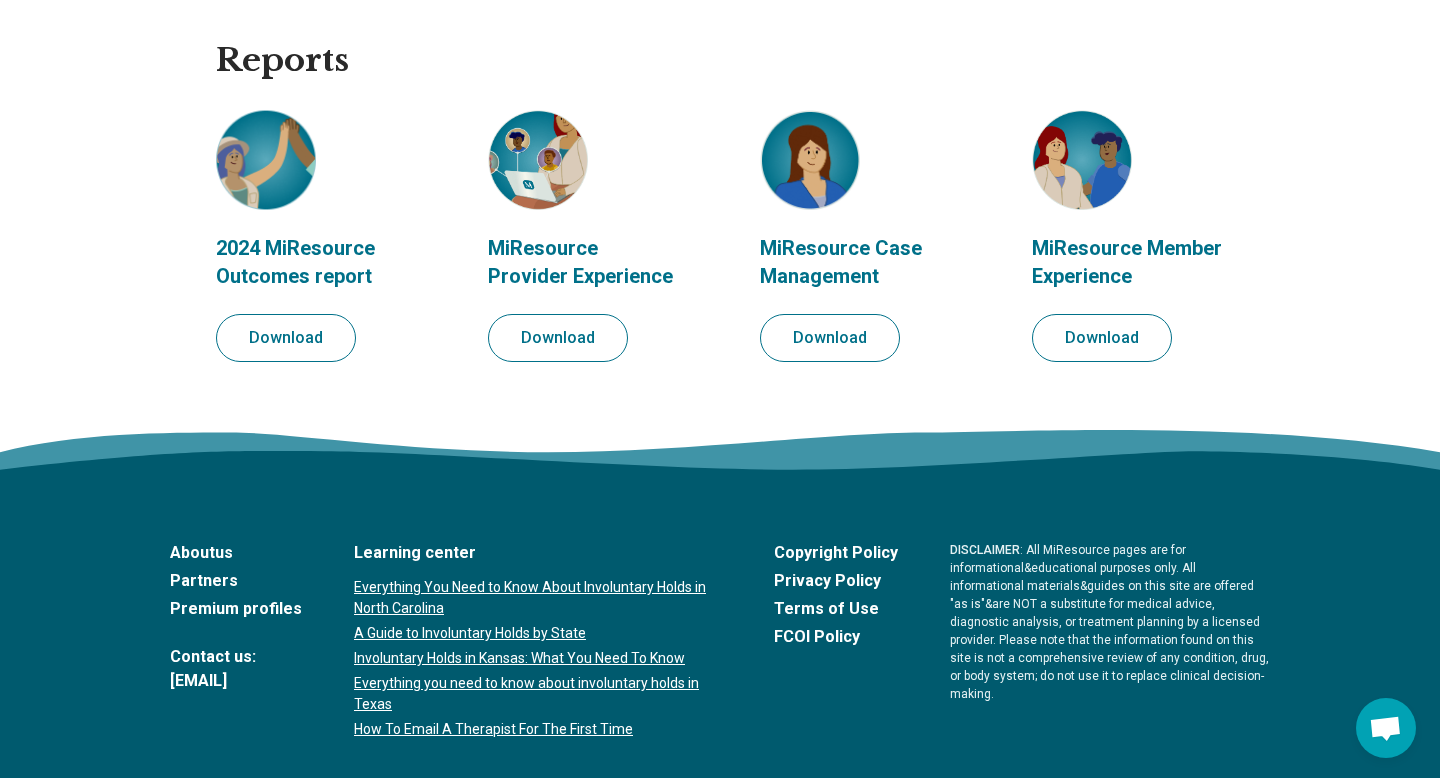 scroll, scrollTop: 2426, scrollLeft: 0, axis: vertical 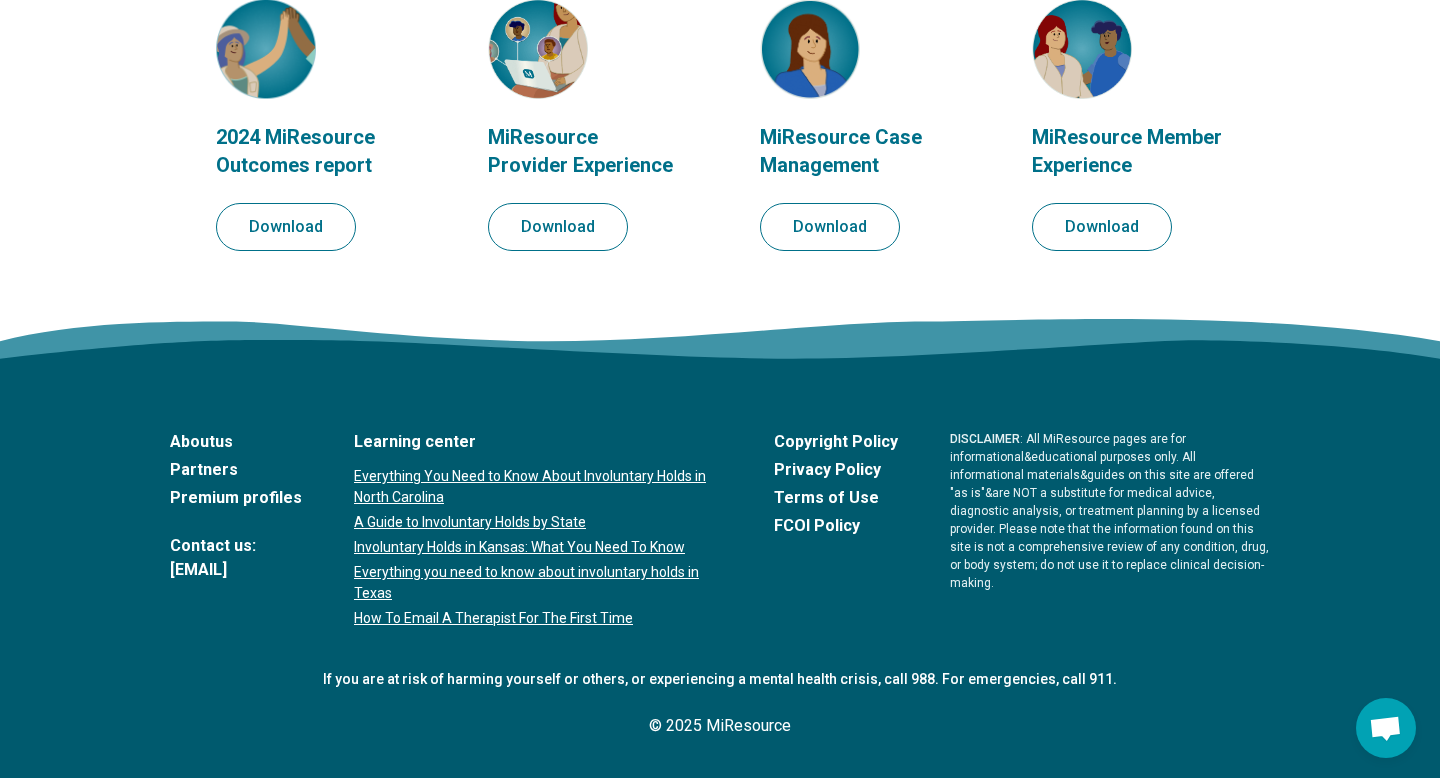 click on "Premium profiles" at bounding box center (236, 498) 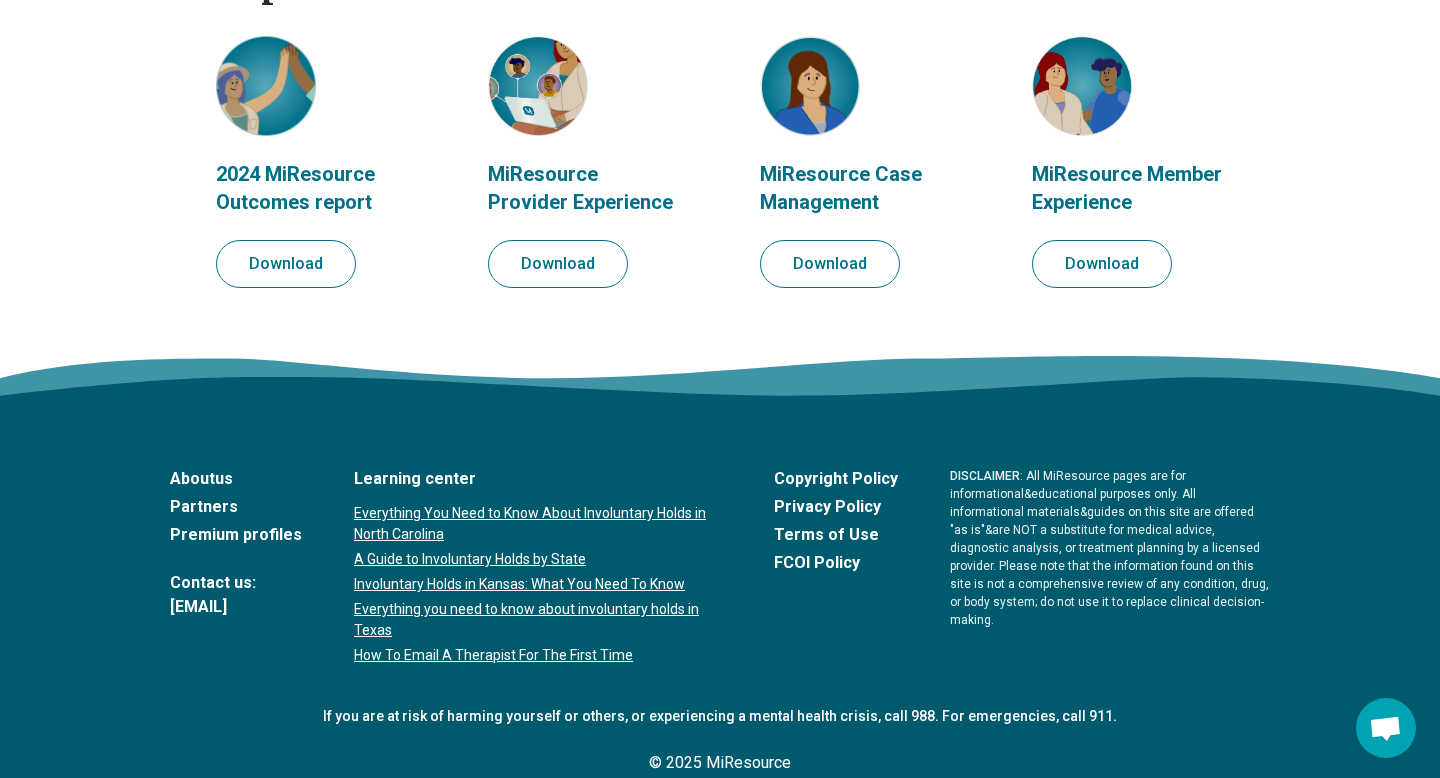 scroll, scrollTop: 2392, scrollLeft: 0, axis: vertical 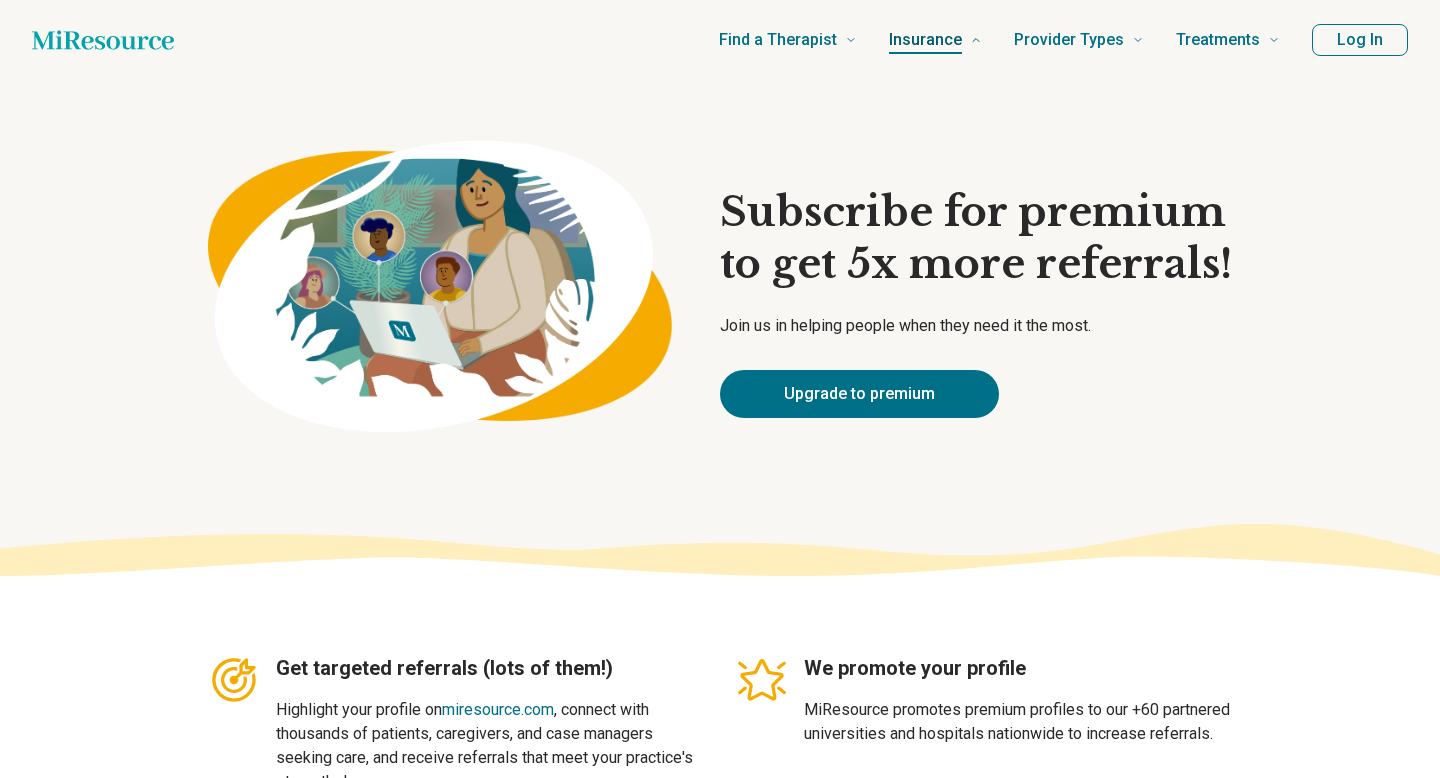 type 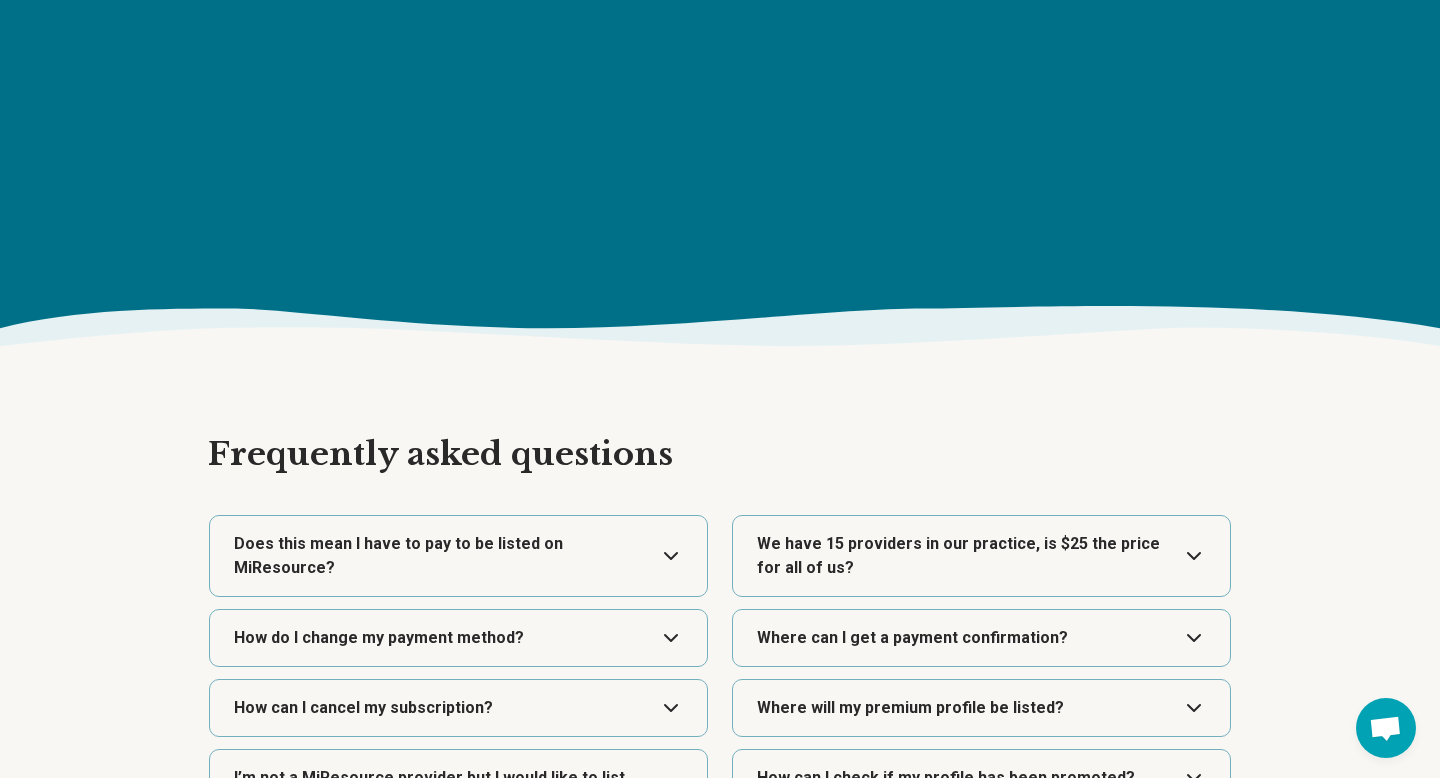 scroll, scrollTop: 3303, scrollLeft: 0, axis: vertical 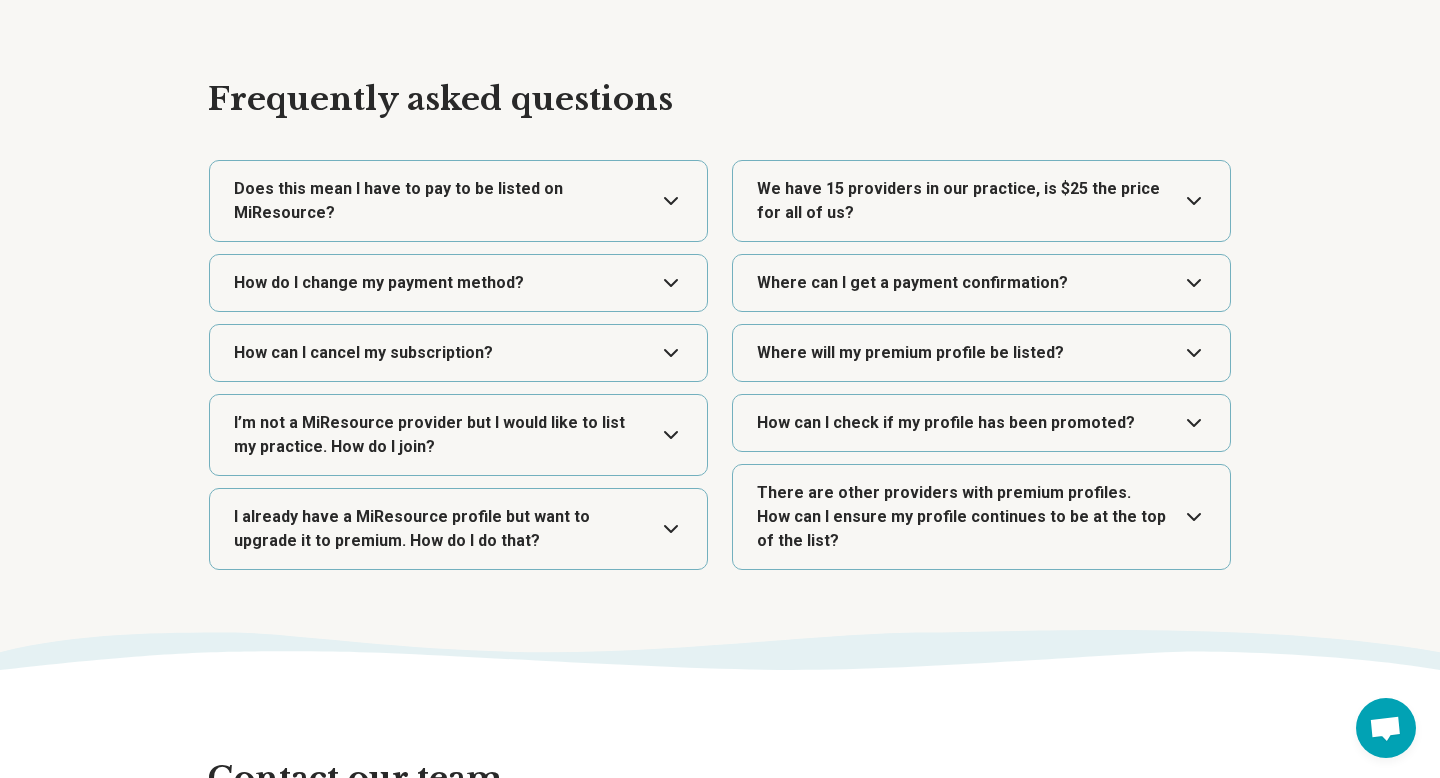 click at bounding box center [458, 201] 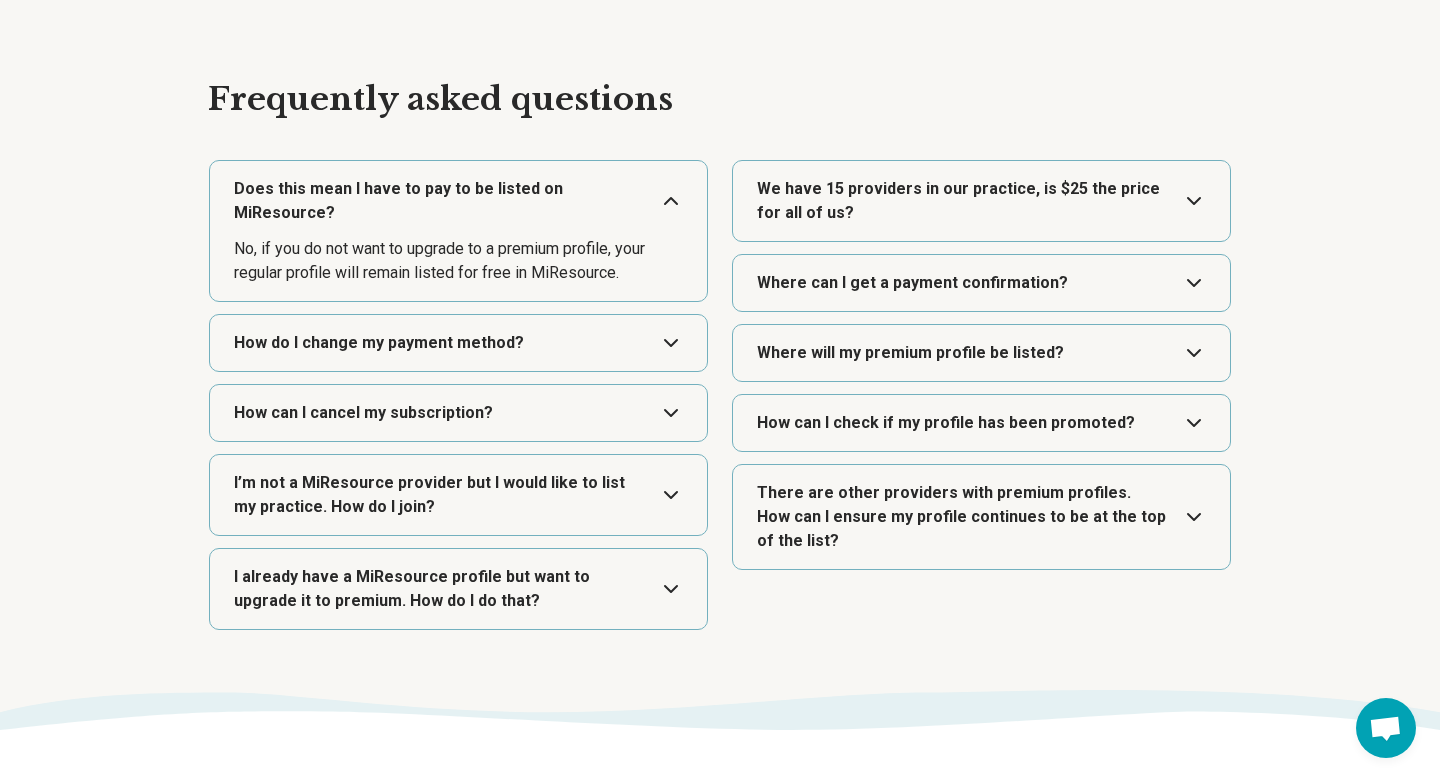 click at bounding box center (981, 201) 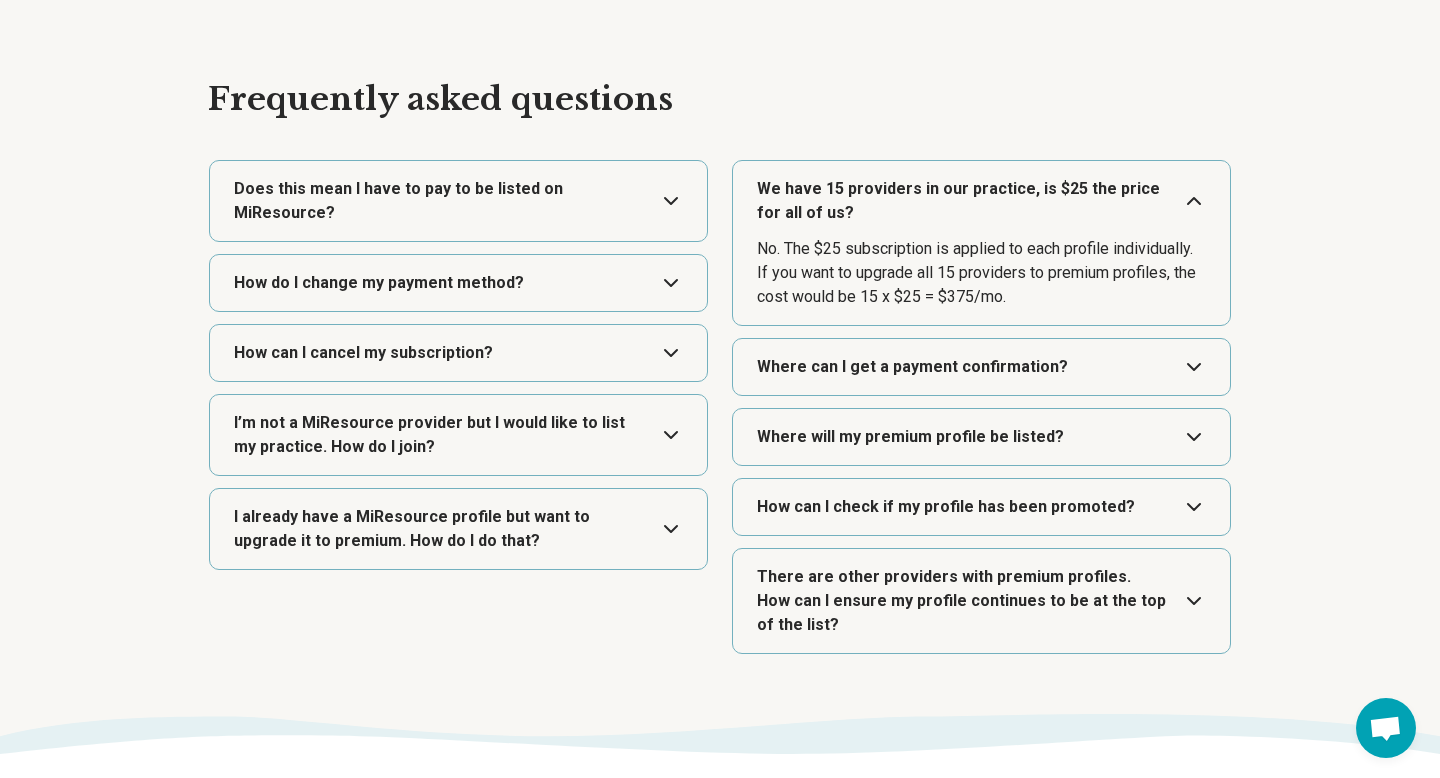 click at bounding box center [458, 435] 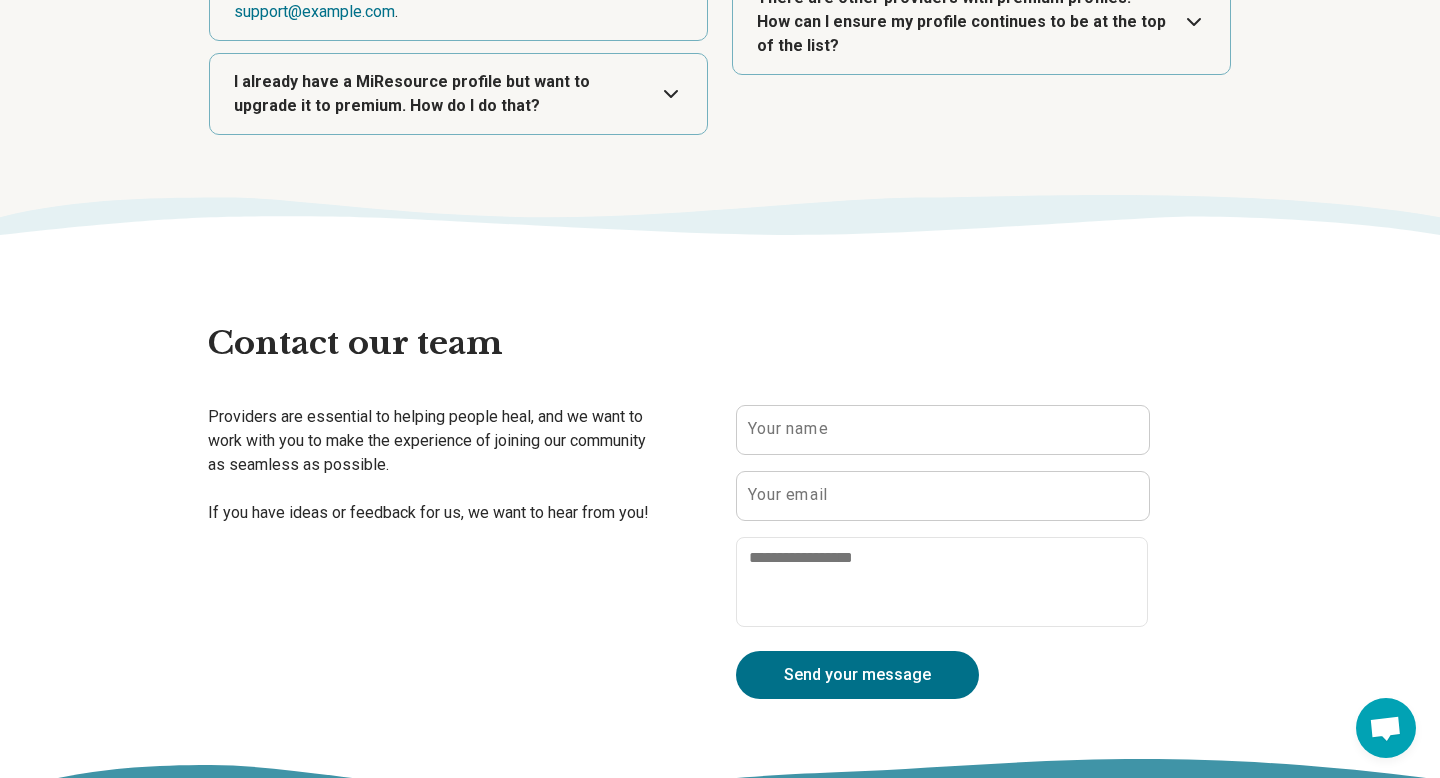 scroll, scrollTop: 3307, scrollLeft: 0, axis: vertical 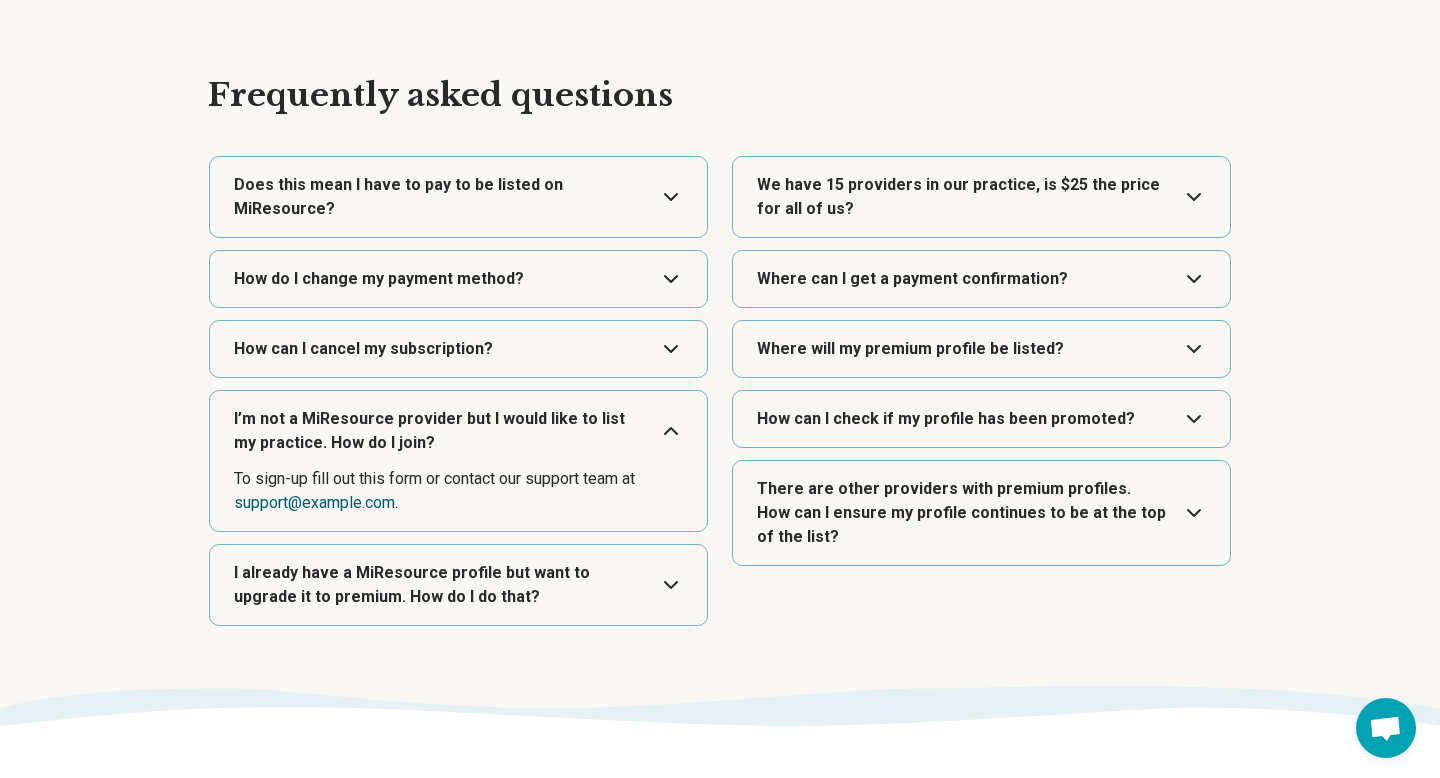 click on "support@[example.com]" at bounding box center (314, 502) 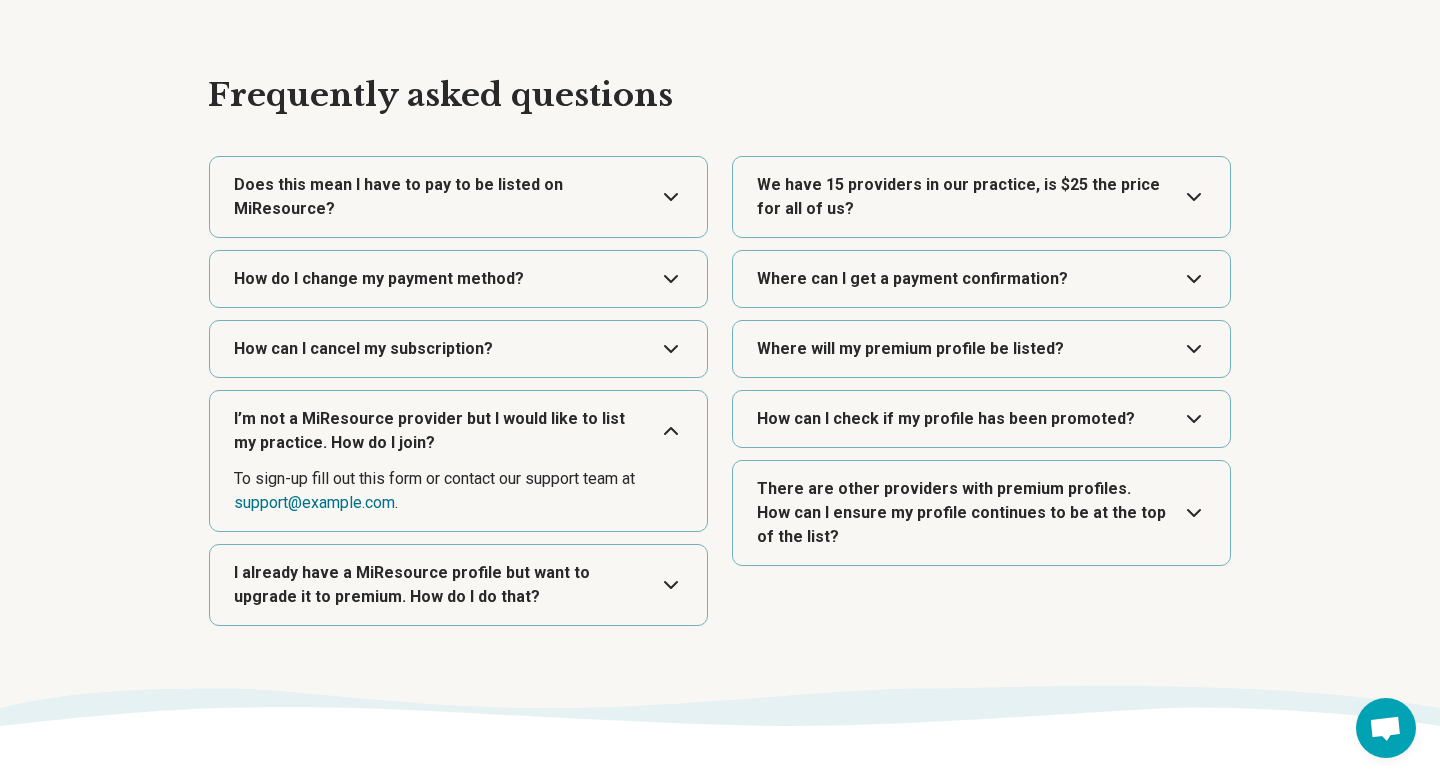 click on "I’m not a MiResource provider but I would like to list my practice. How do I join? To sign-up fill out this form or contact our support team at   support@miresource.com ." at bounding box center (458, 461) 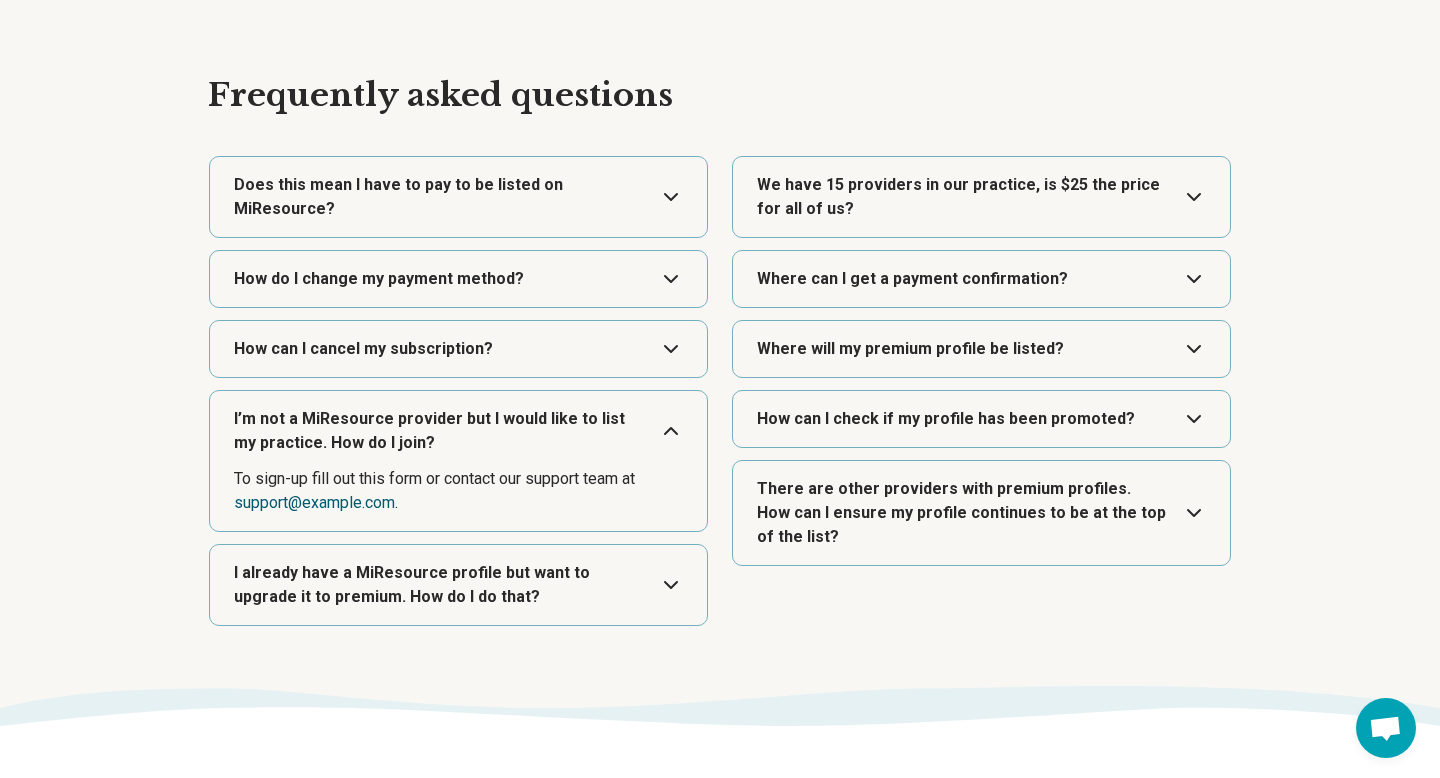 click on "support@[example.com]" at bounding box center [314, 502] 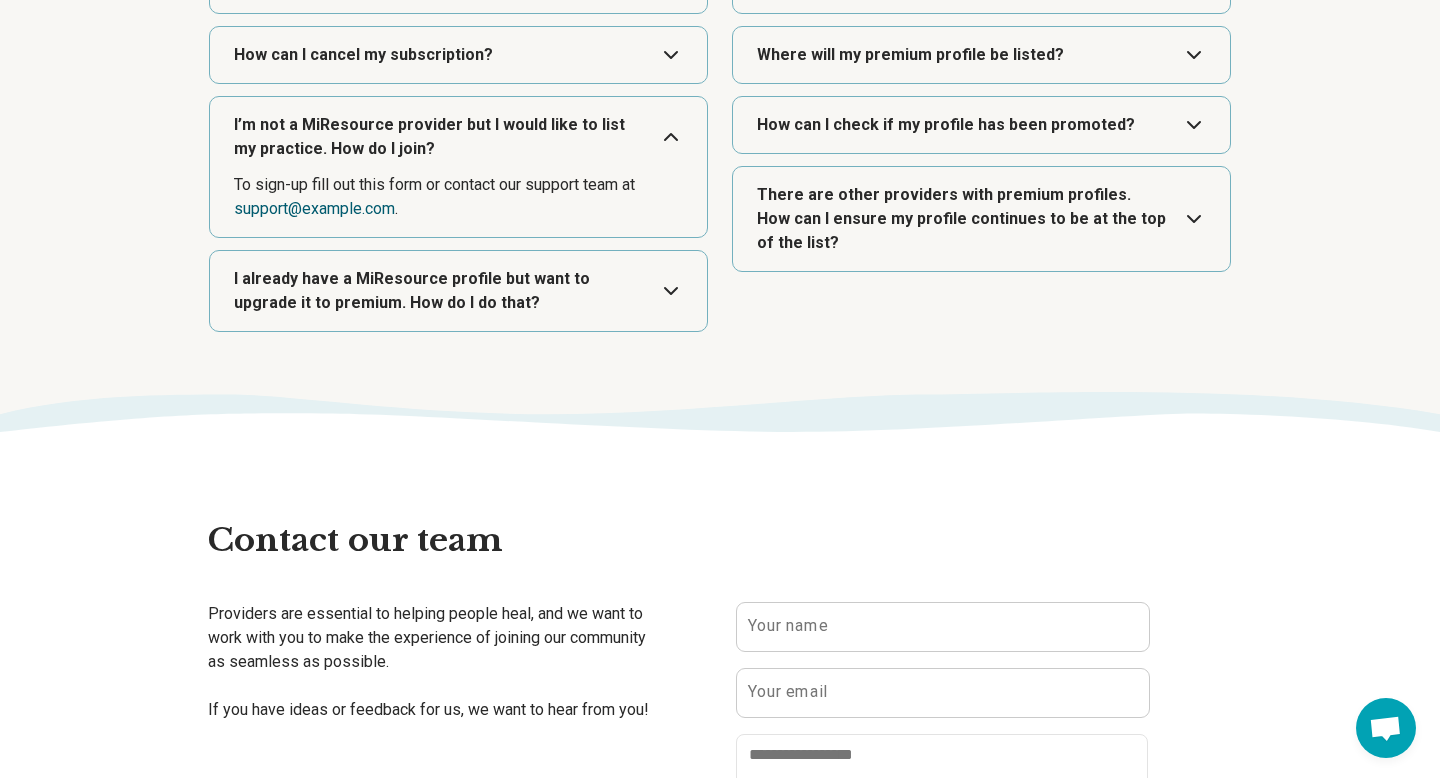 scroll, scrollTop: 3417, scrollLeft: 0, axis: vertical 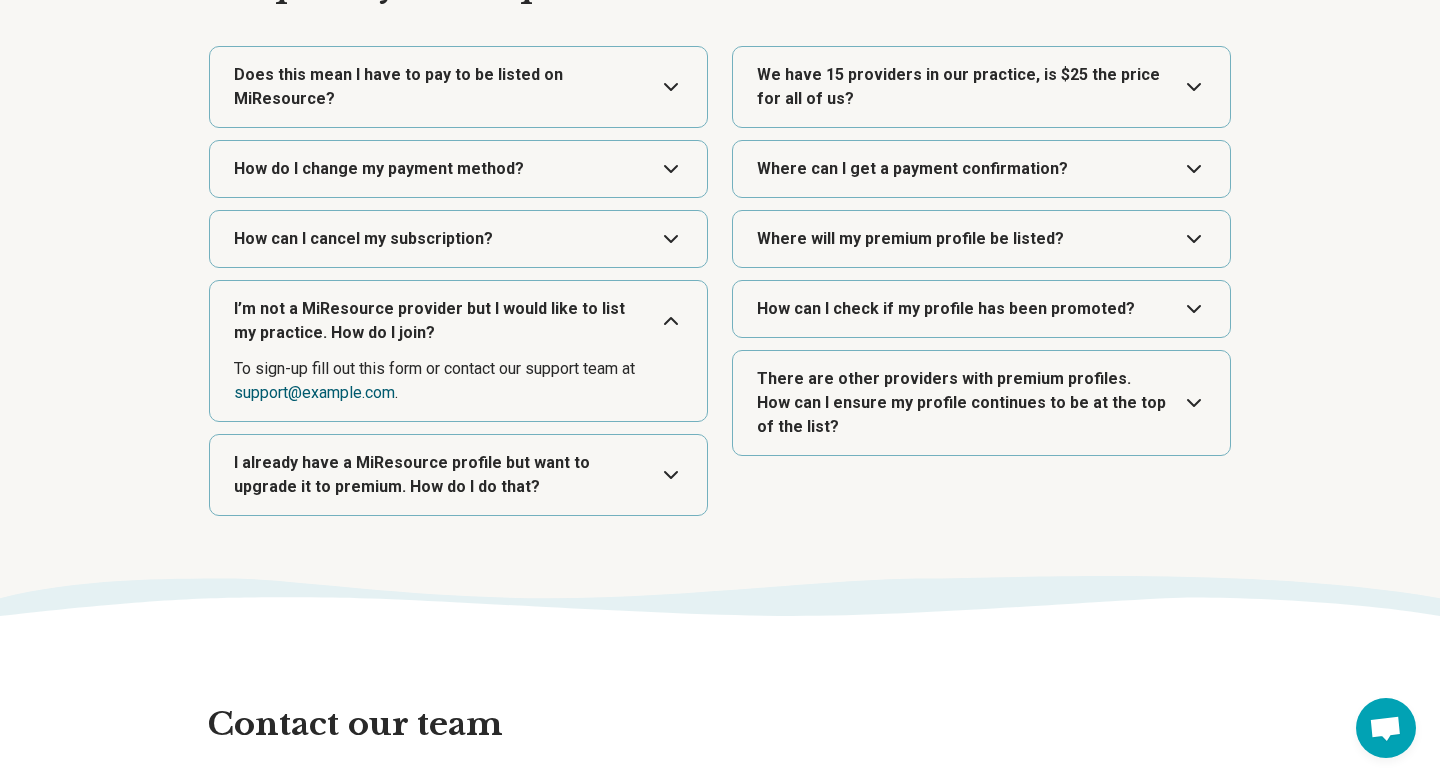 click on "support@[example.com]" at bounding box center [314, 392] 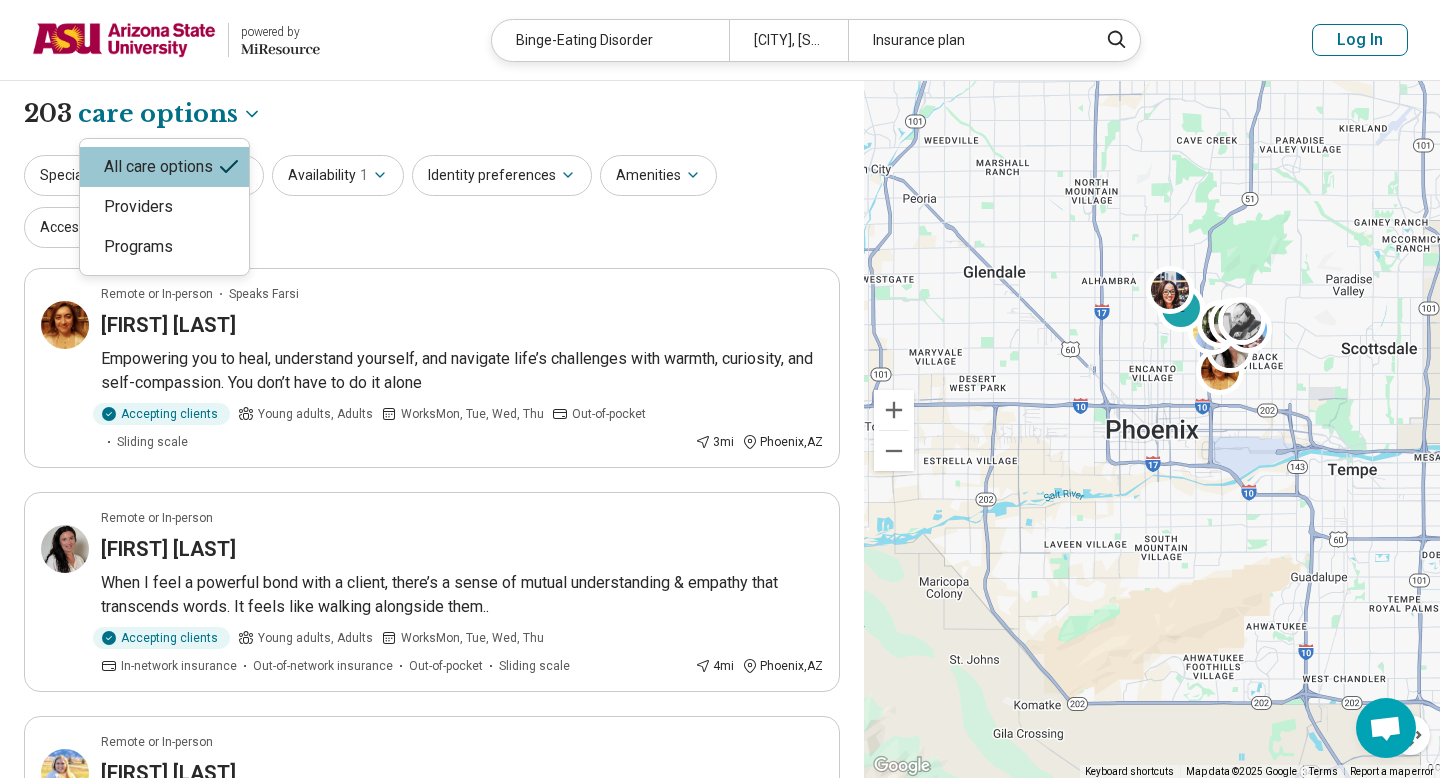 select on "***" 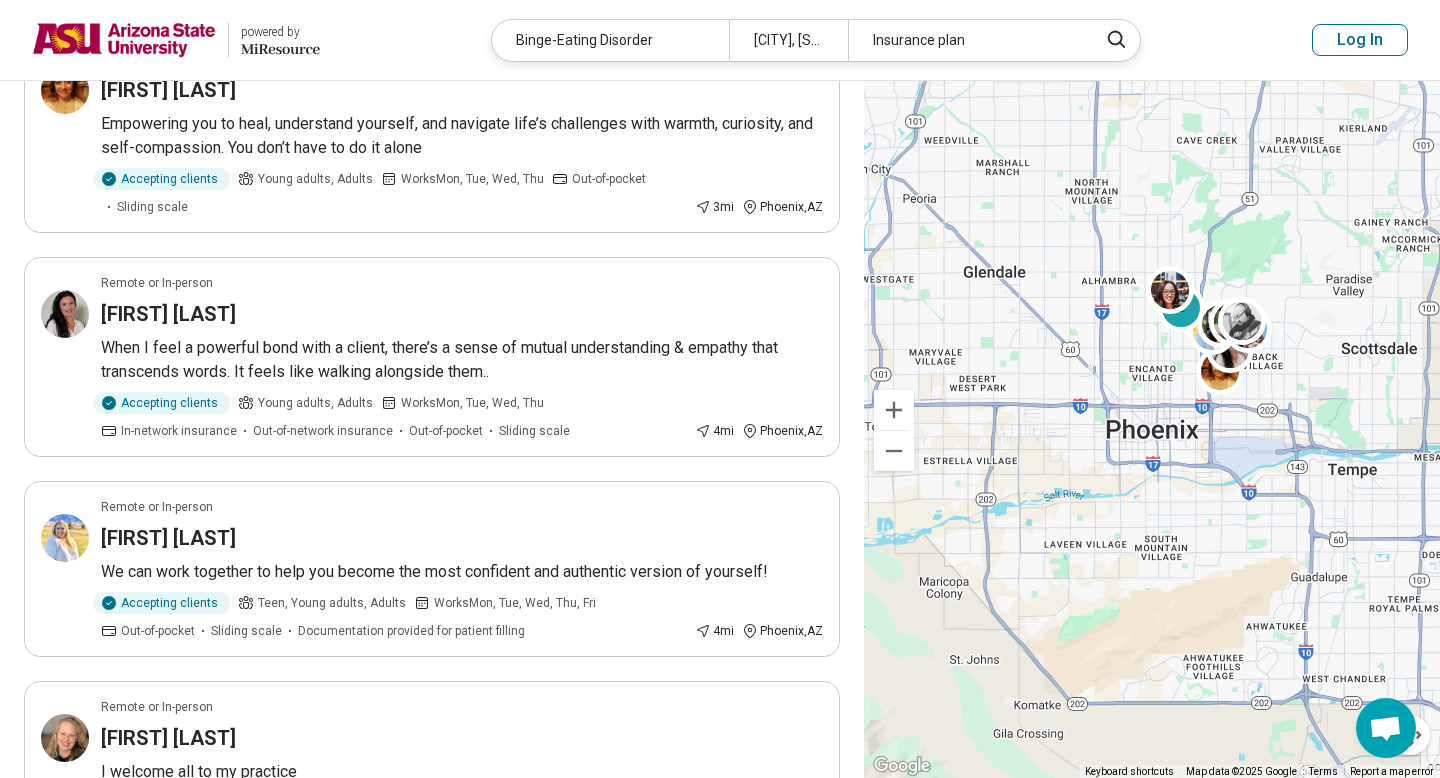 scroll, scrollTop: 351, scrollLeft: 0, axis: vertical 